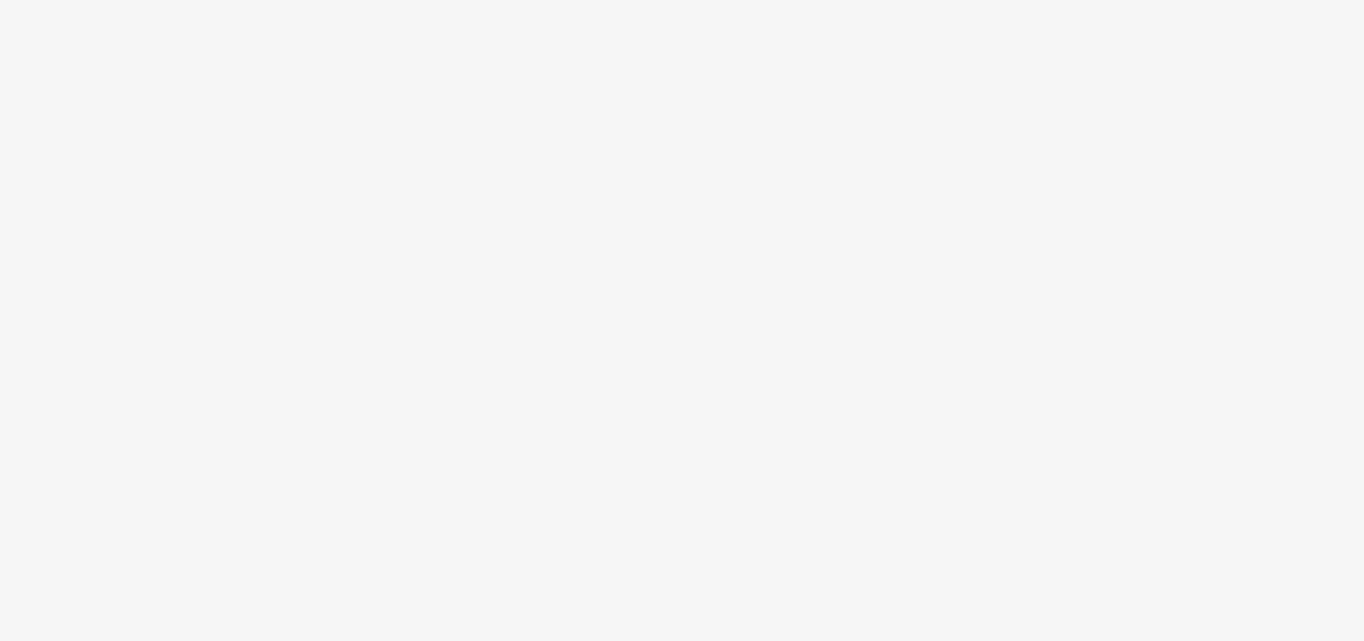 scroll, scrollTop: 0, scrollLeft: 0, axis: both 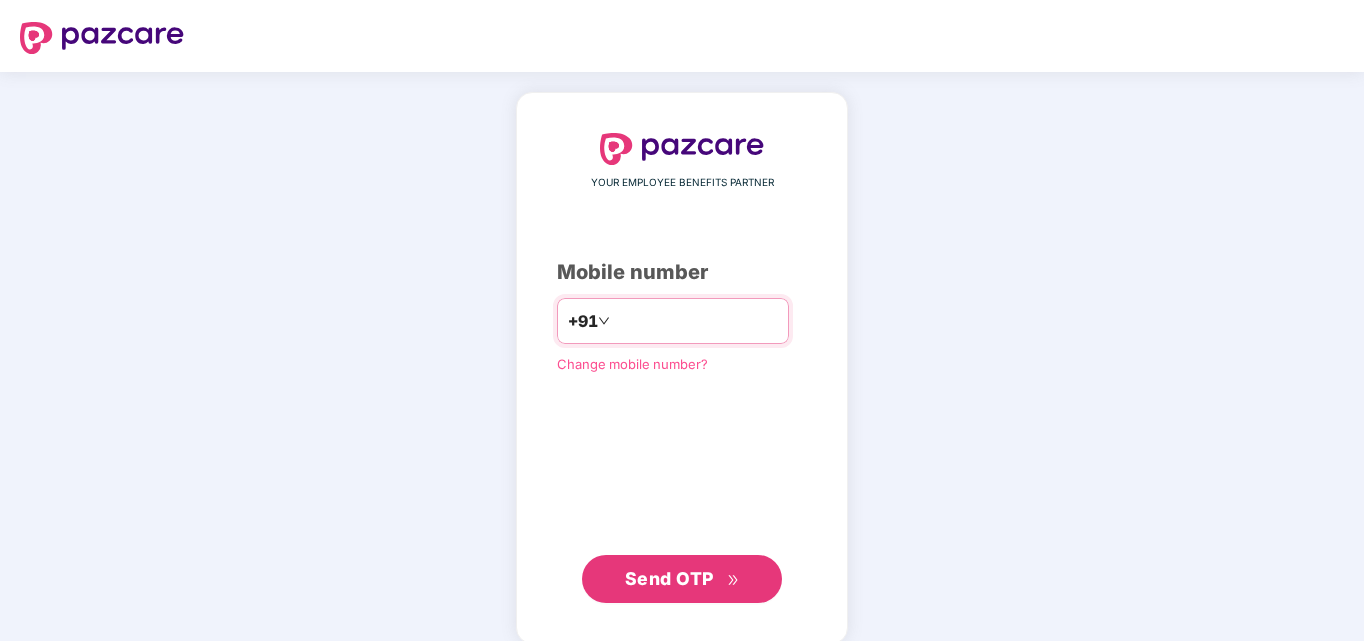 click at bounding box center [696, 321] 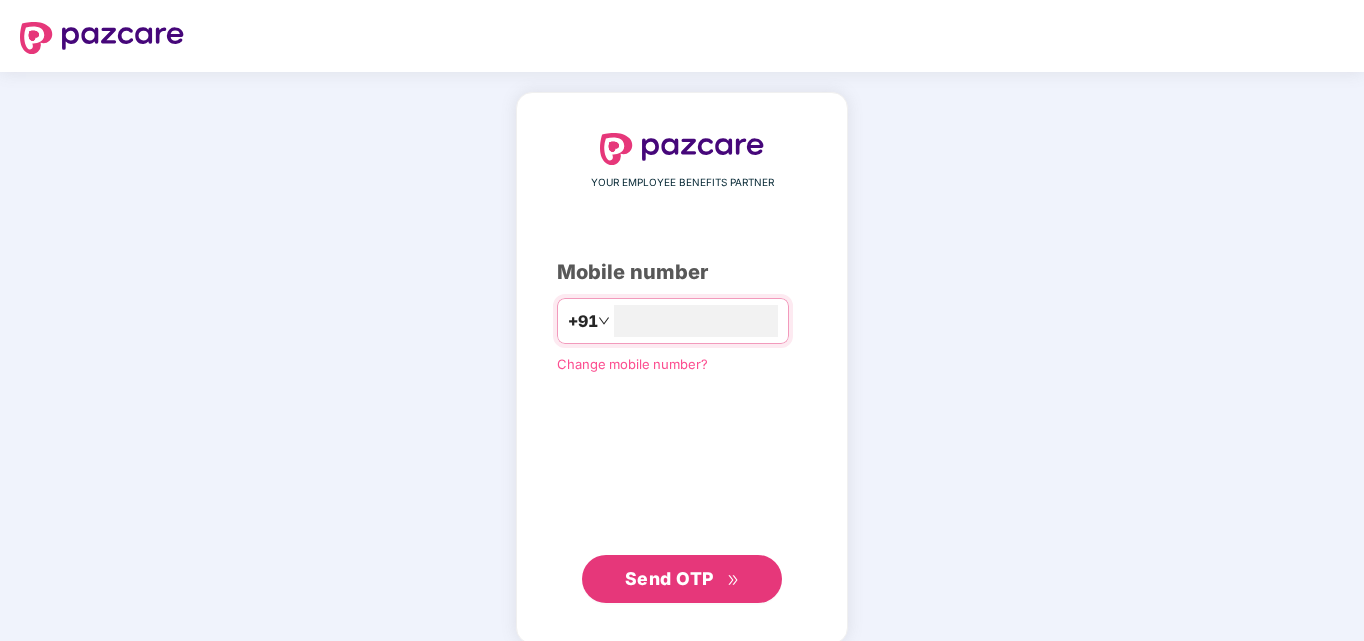 click on "Send OTP" at bounding box center (682, 579) 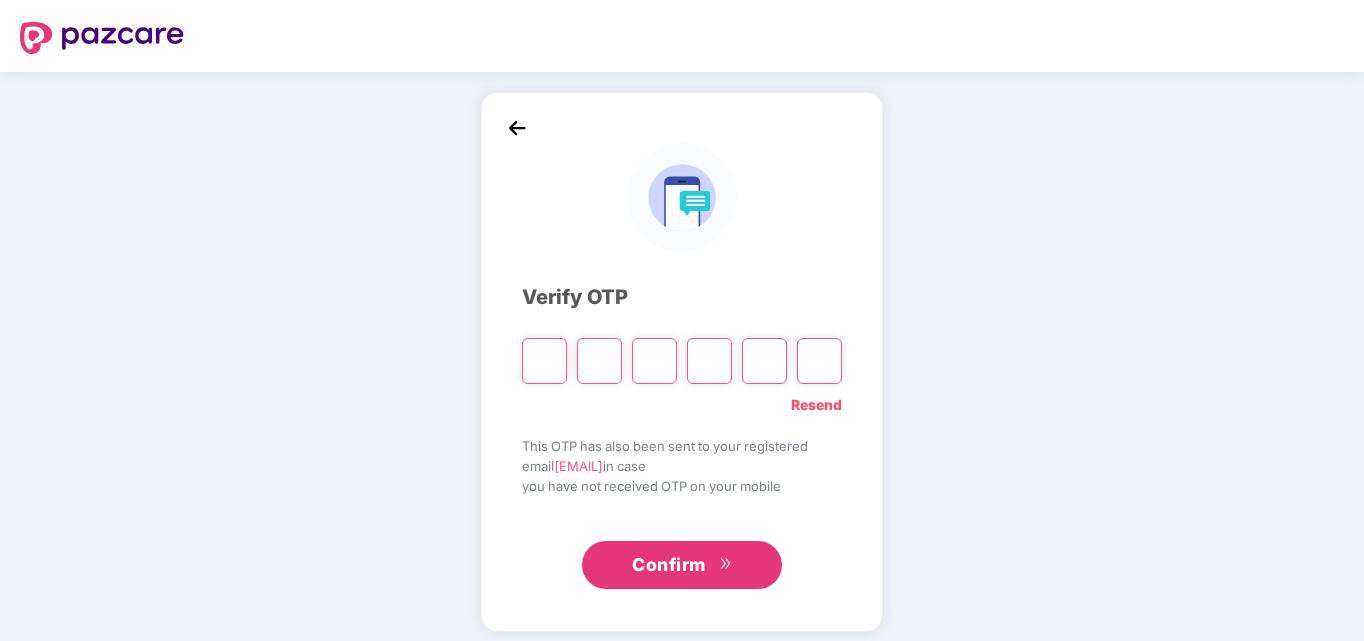 type on "*" 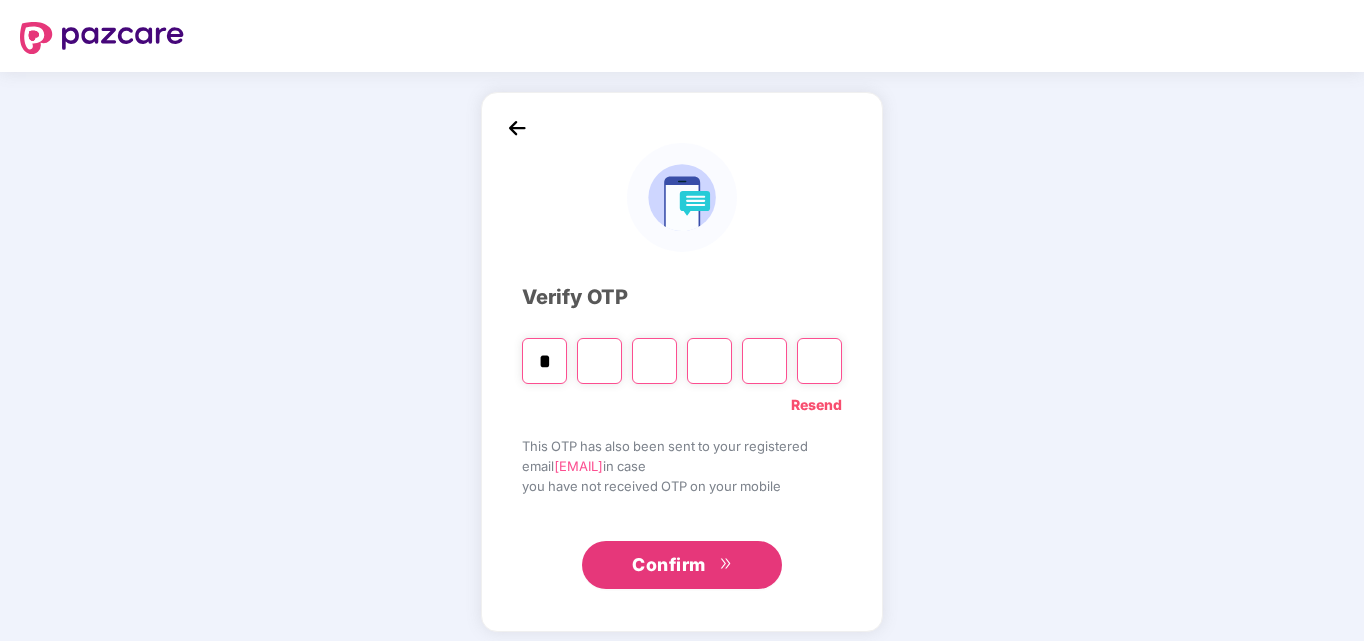 type on "*" 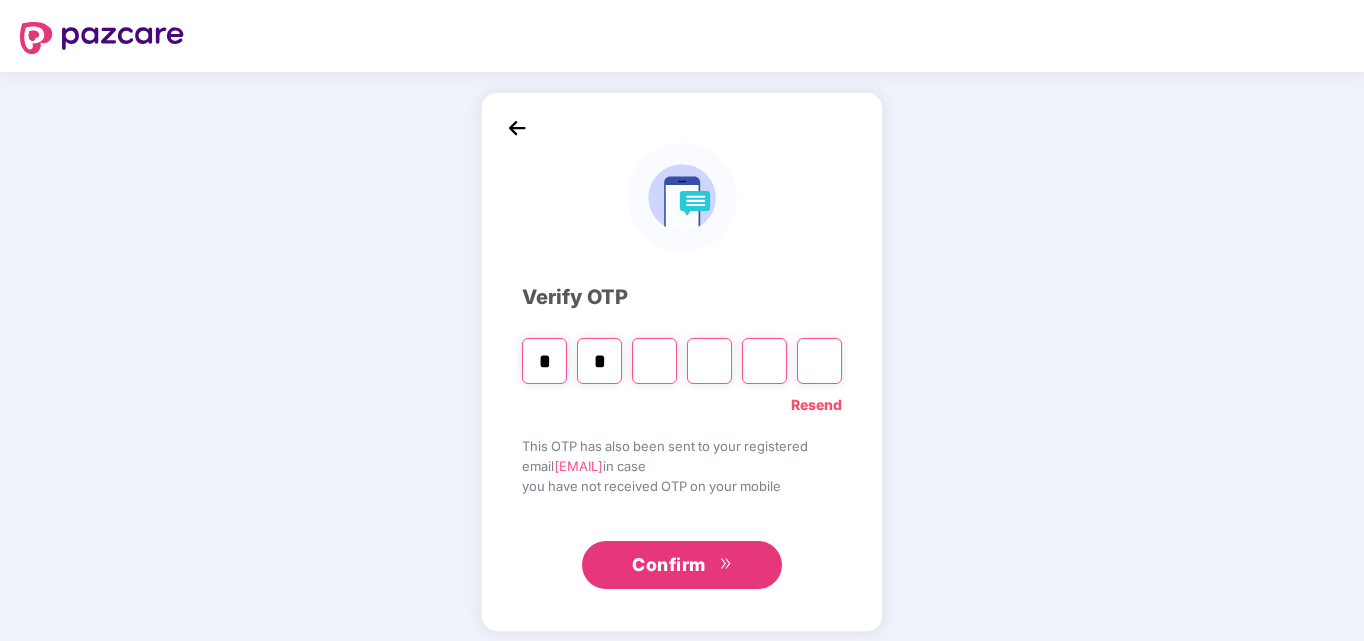 type on "*" 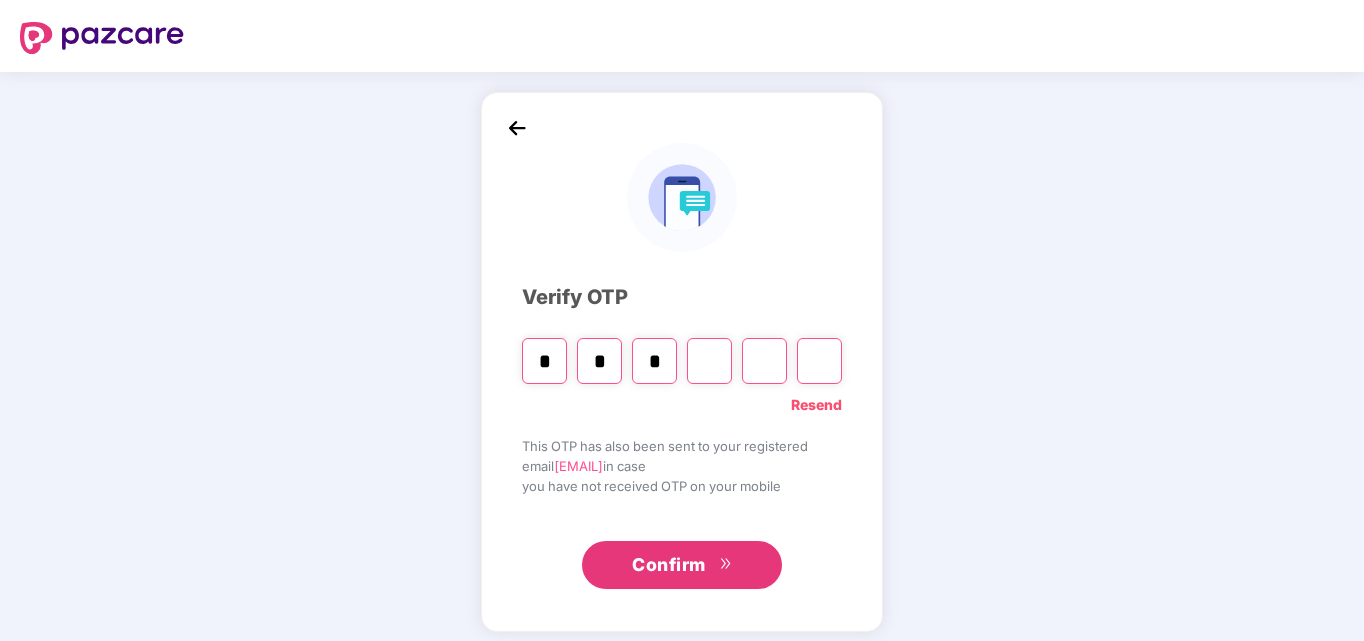 type on "*" 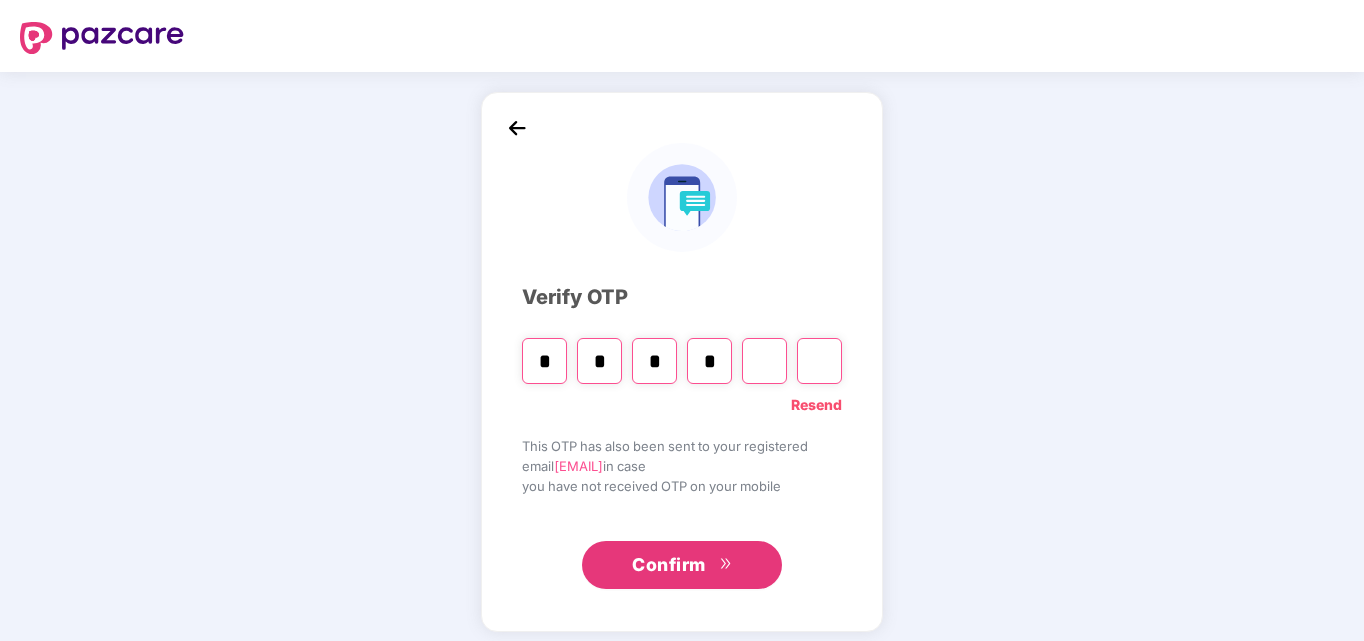 type on "*" 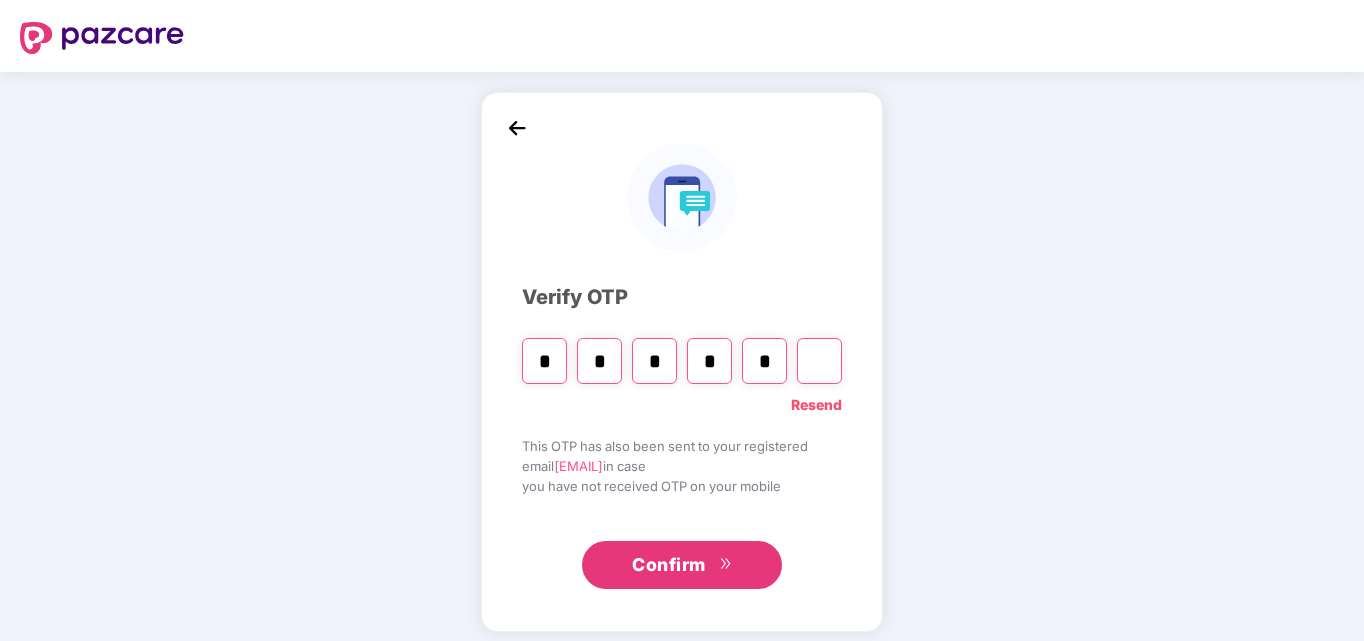 type on "*" 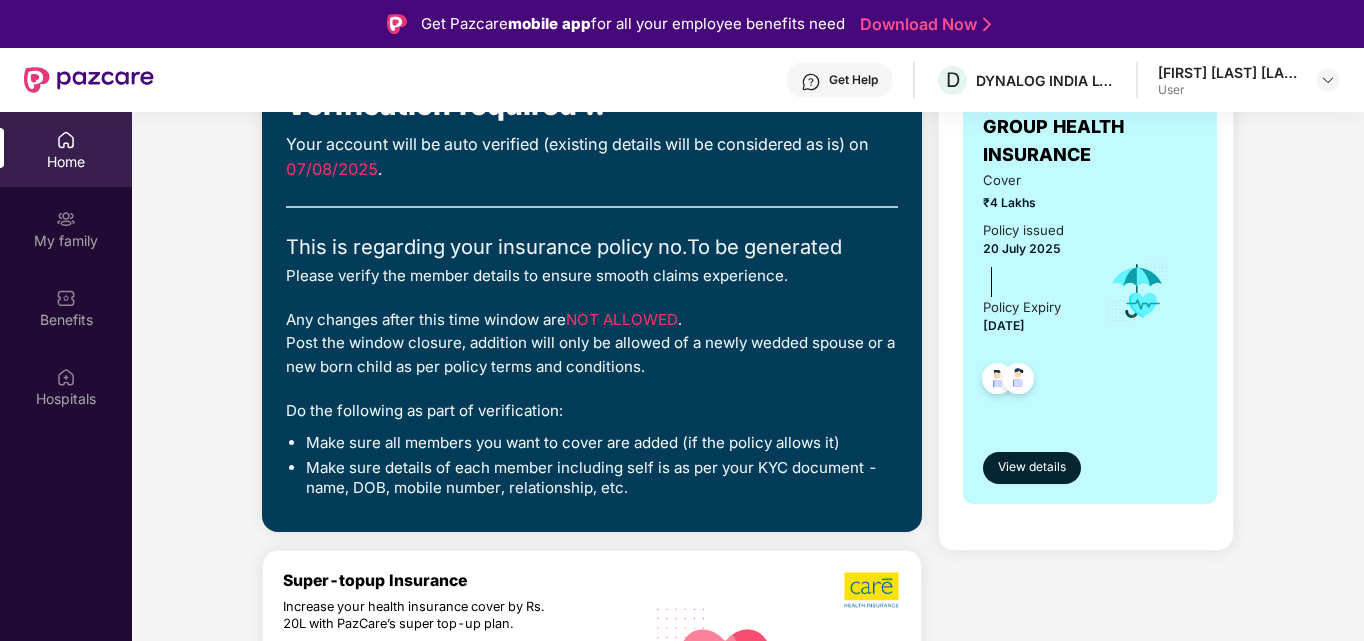 scroll, scrollTop: 0, scrollLeft: 0, axis: both 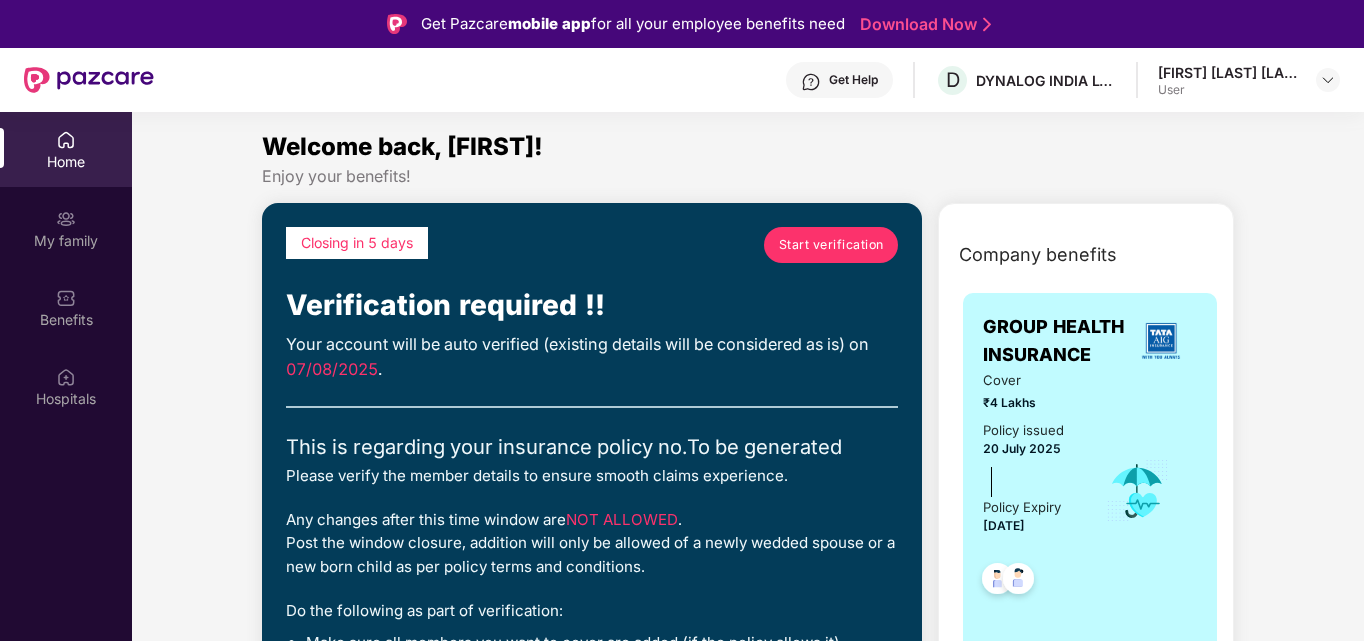 click on "Start verification" at bounding box center (831, 244) 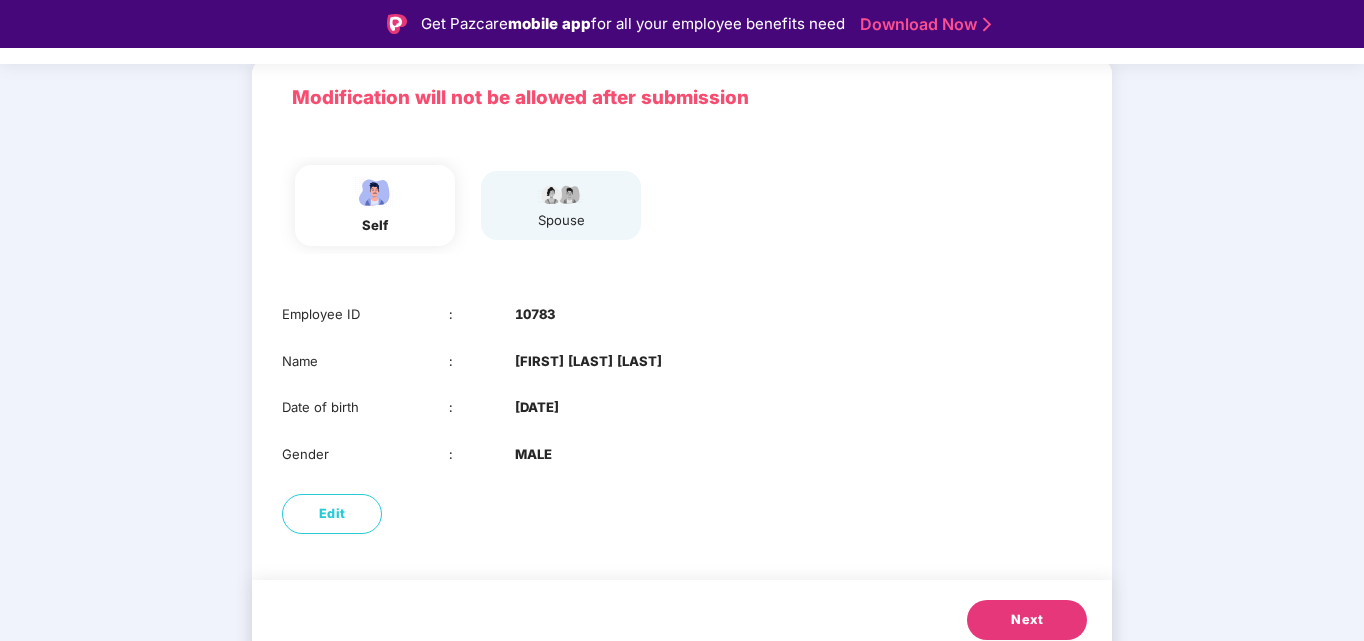 scroll, scrollTop: 150, scrollLeft: 0, axis: vertical 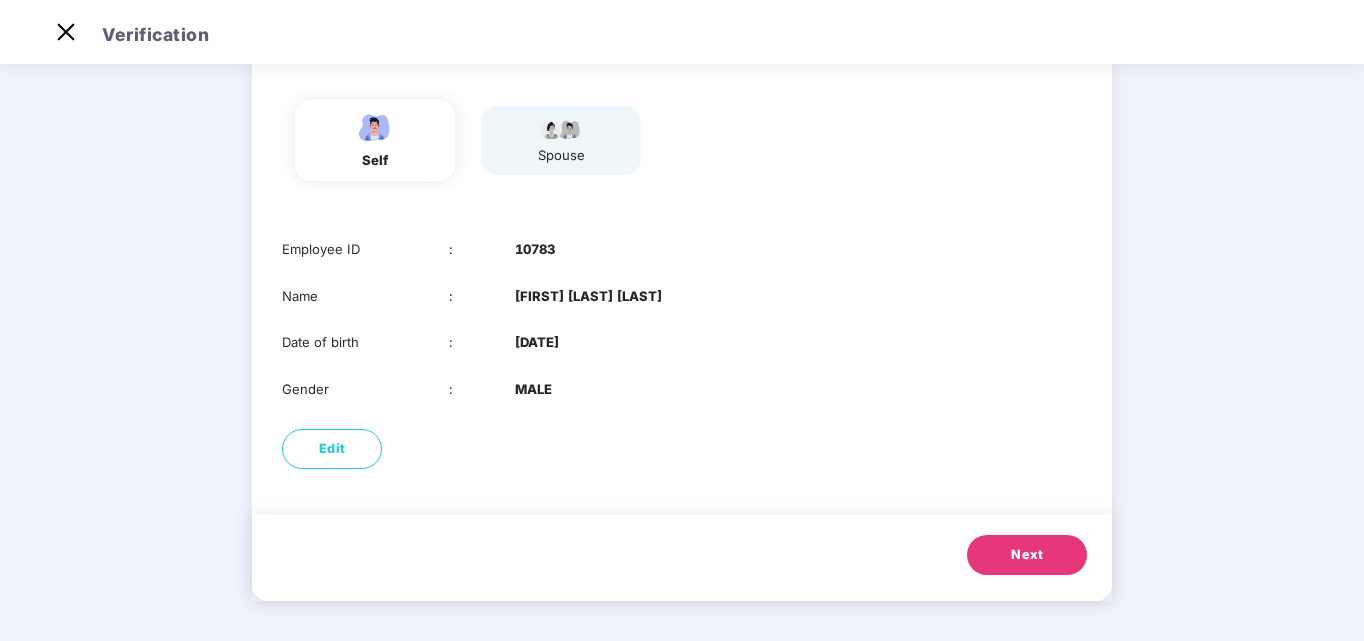 click on "Next" at bounding box center [1027, 555] 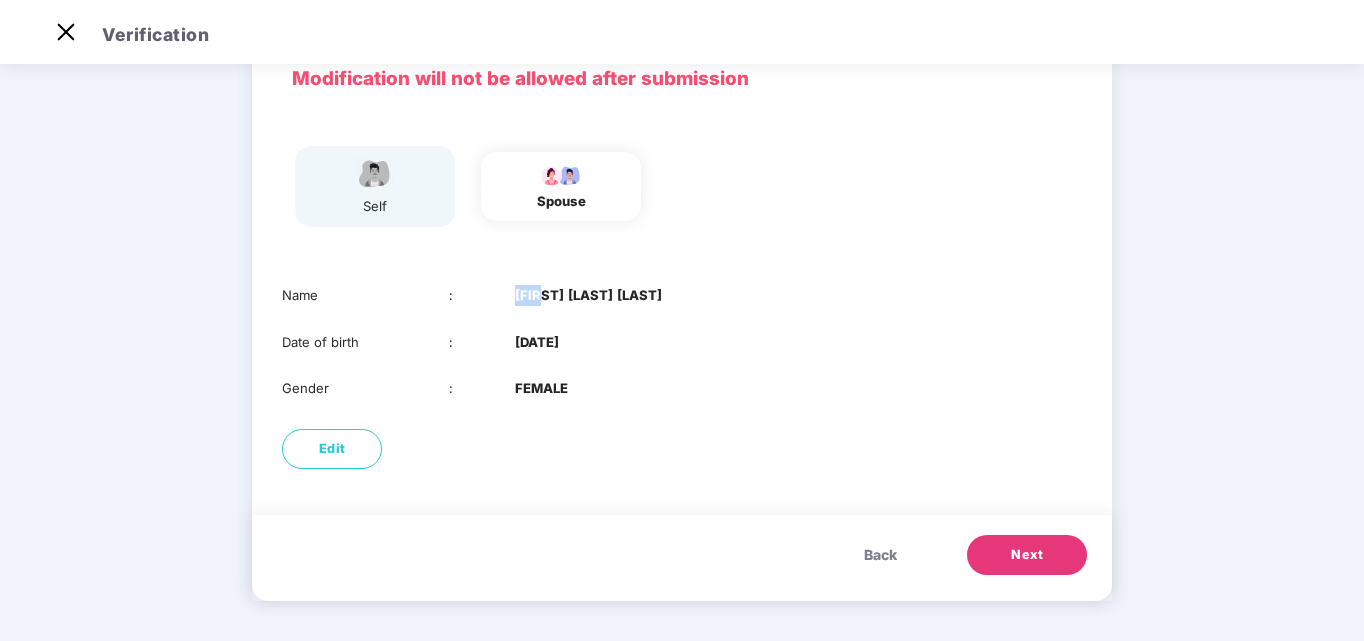 drag, startPoint x: 518, startPoint y: 292, endPoint x: 540, endPoint y: 296, distance: 22.36068 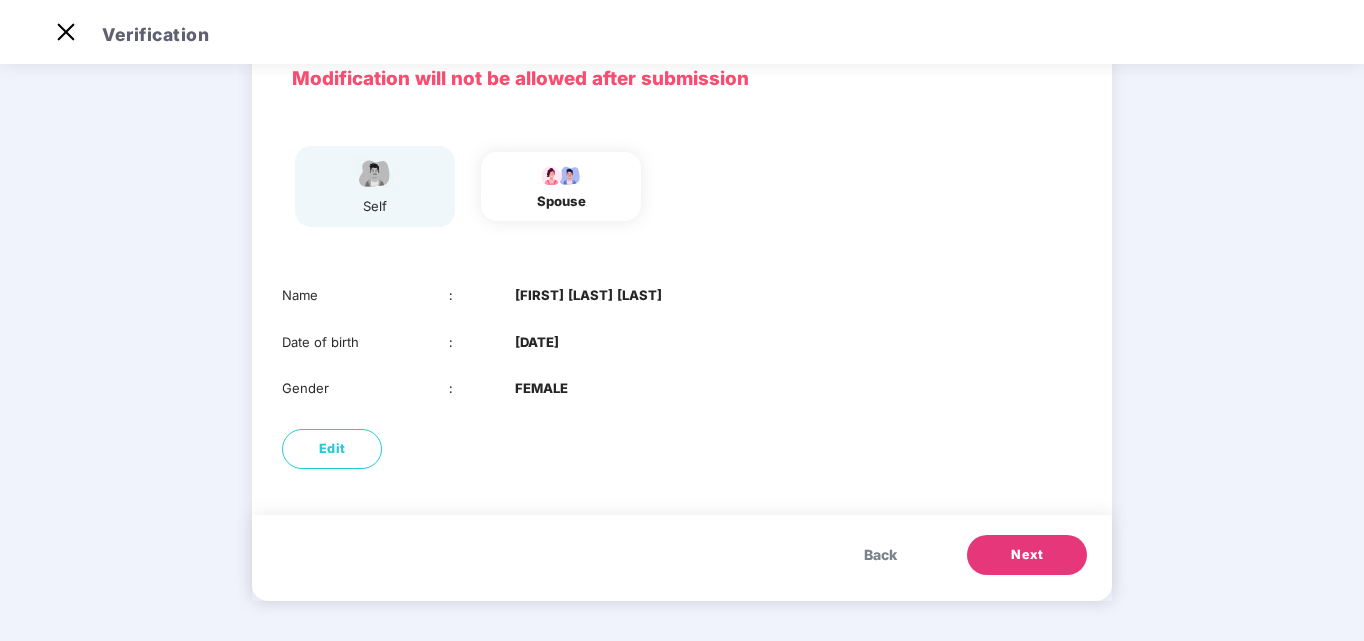 click on "Name : Vaishnavi  Shriram Salunke Date of birth : 27 Oct 1997 Gender : FEMALE" at bounding box center (682, 342) 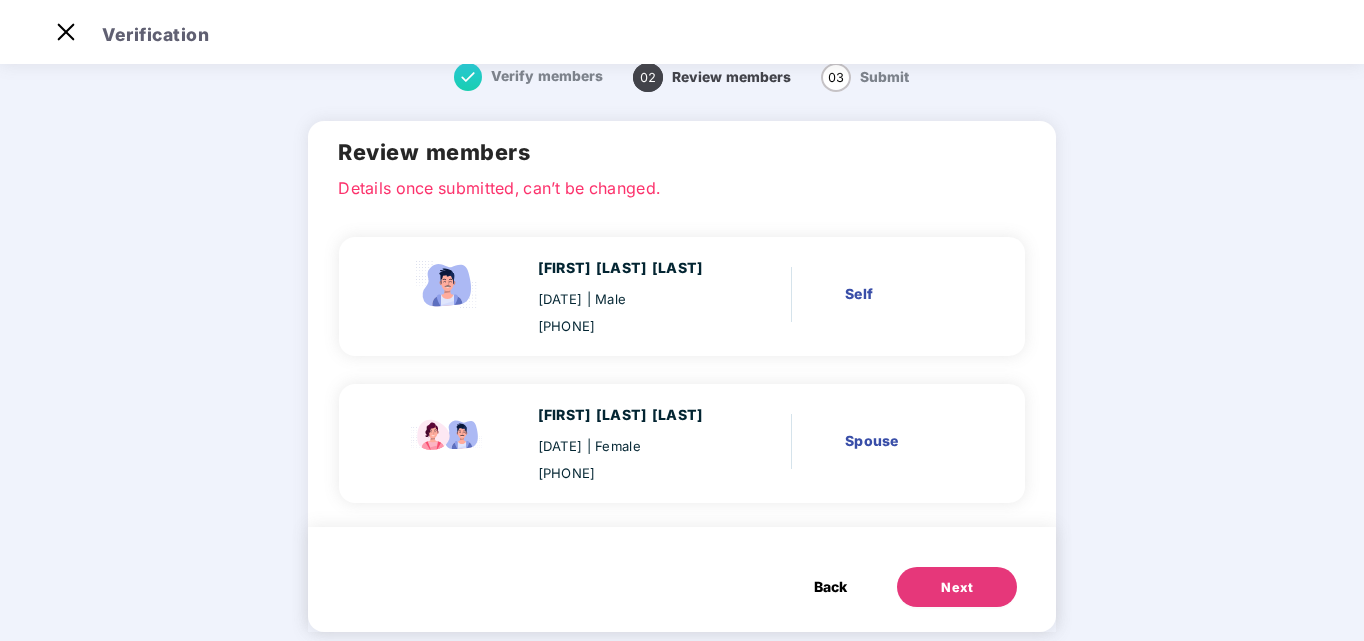 scroll, scrollTop: 0, scrollLeft: 0, axis: both 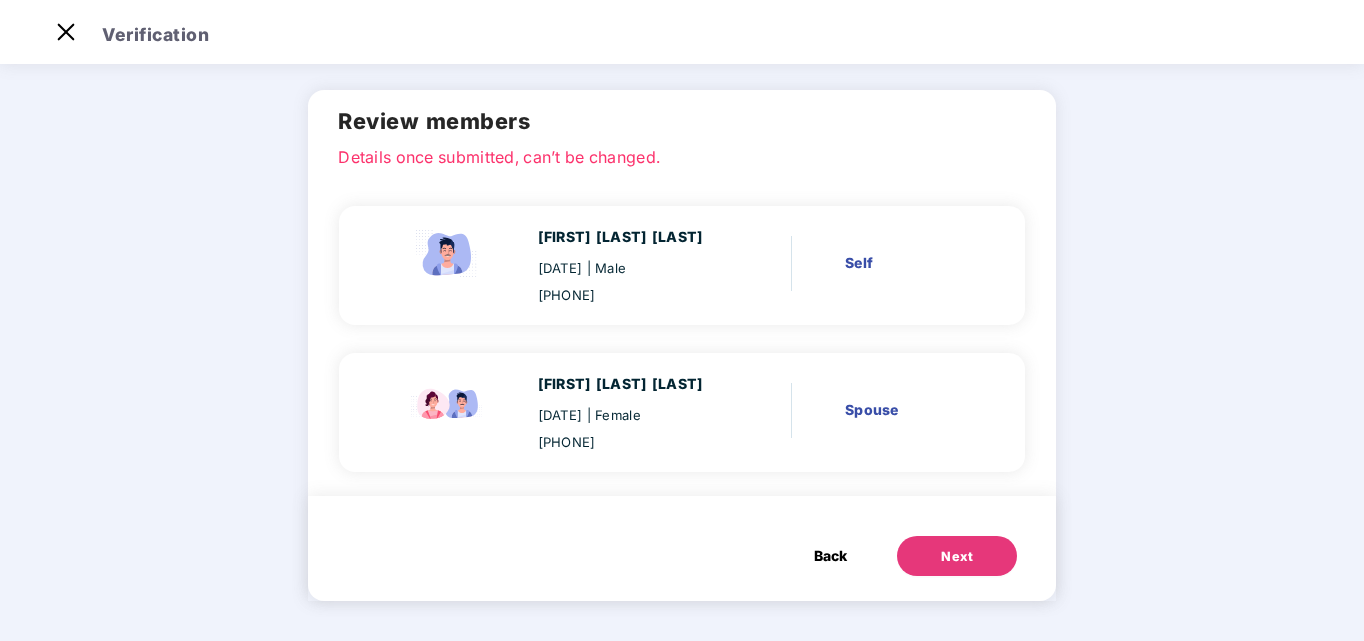 click on "|    Female" at bounding box center [614, 415] 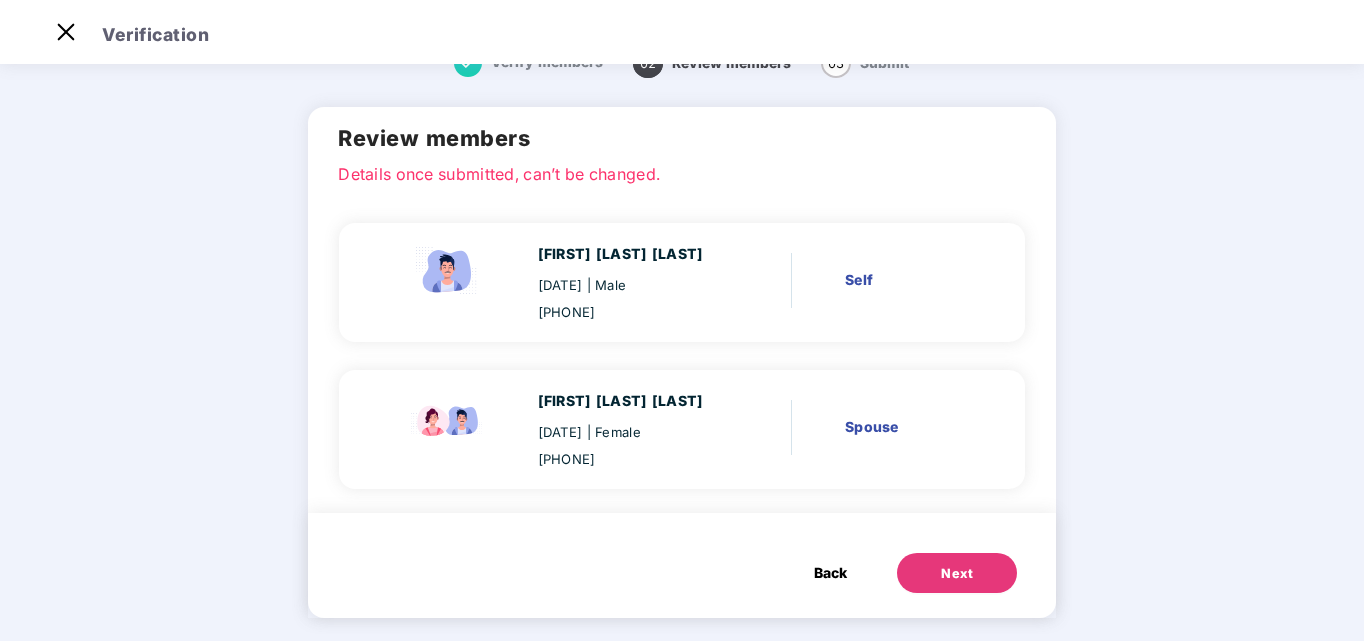 scroll, scrollTop: 81, scrollLeft: 0, axis: vertical 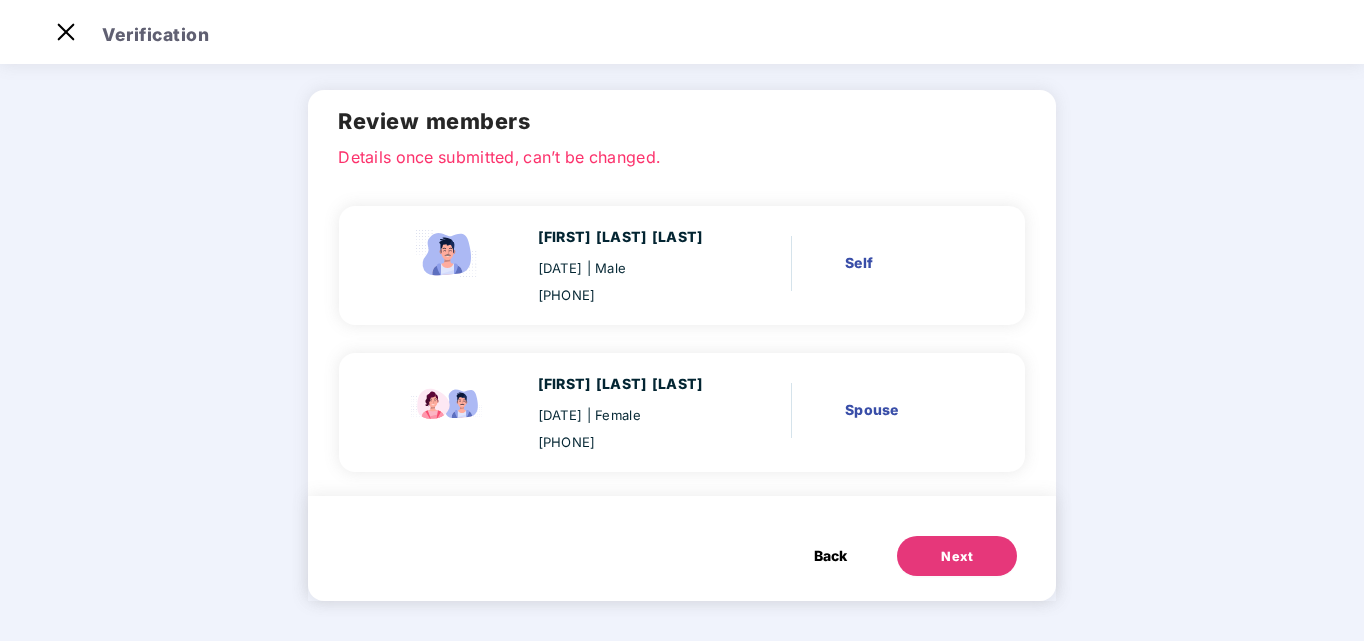 click on "Next" at bounding box center [957, 556] 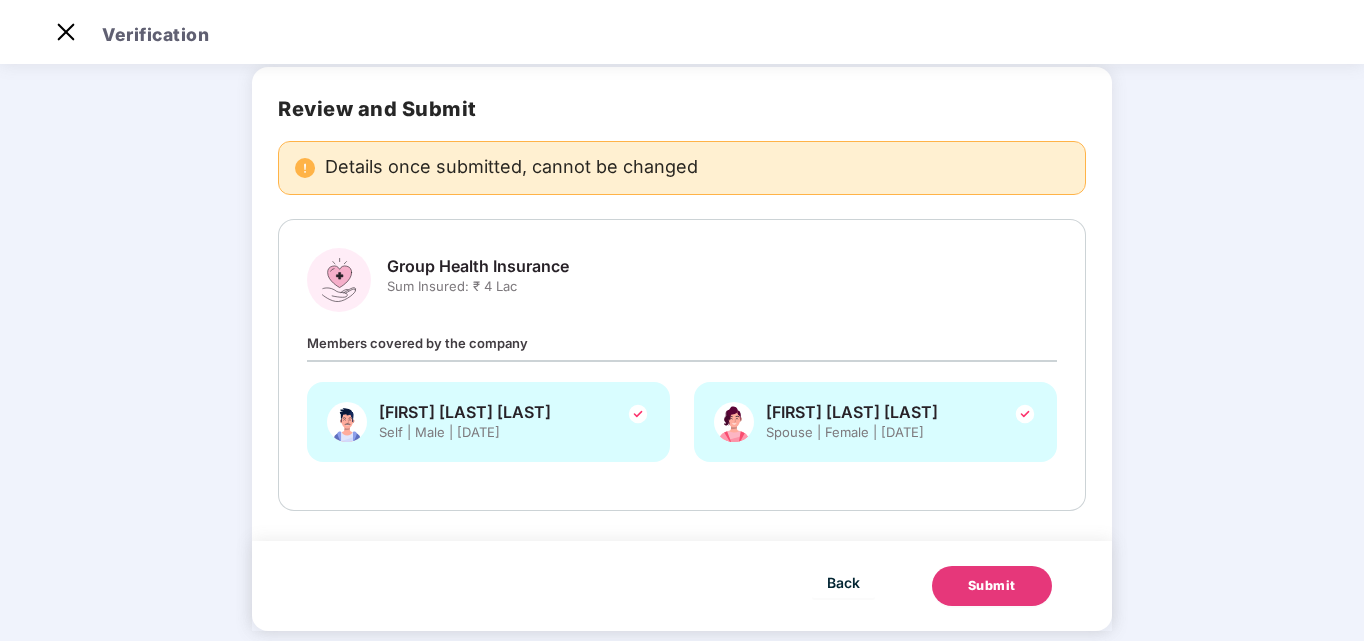 scroll, scrollTop: 0, scrollLeft: 0, axis: both 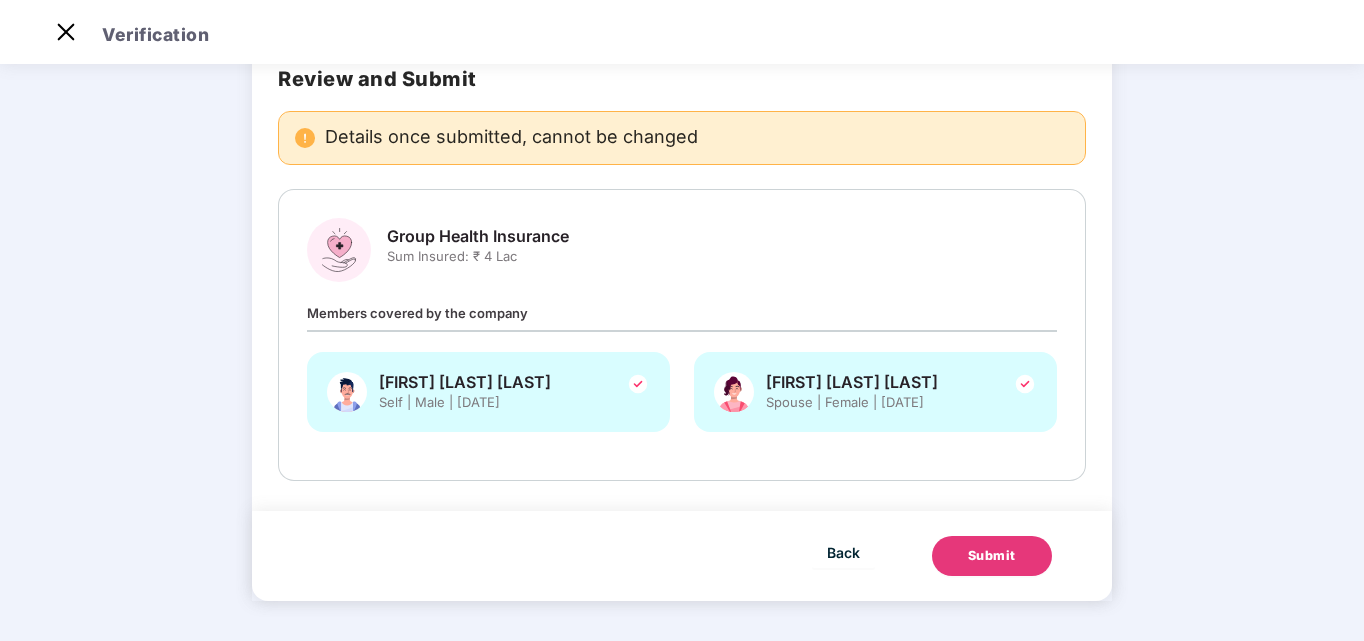 click on "Submit" at bounding box center (992, 556) 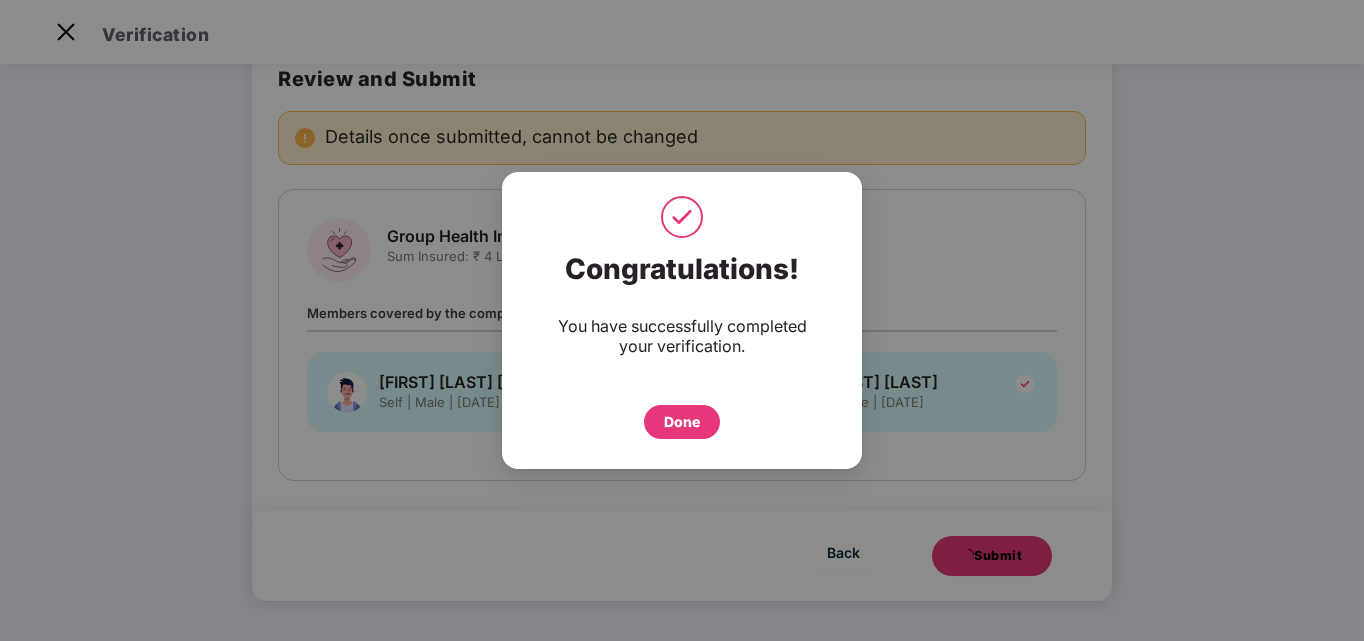 scroll, scrollTop: 0, scrollLeft: 0, axis: both 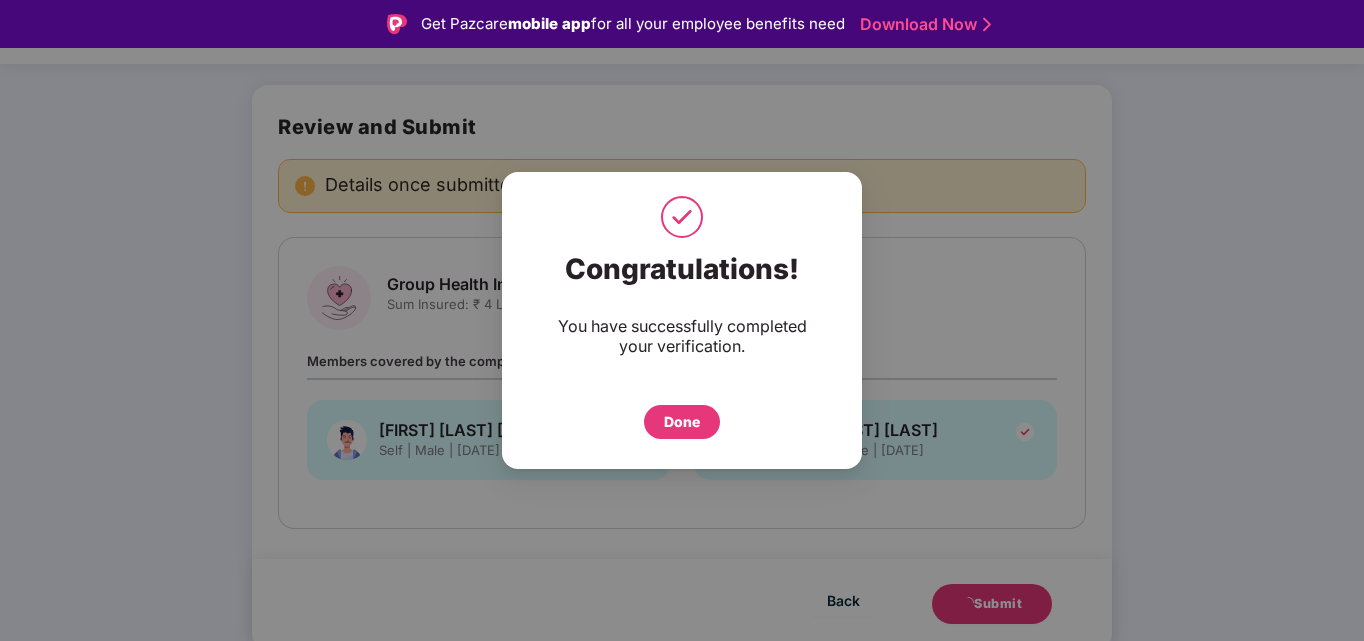 click on "Done" at bounding box center (682, 422) 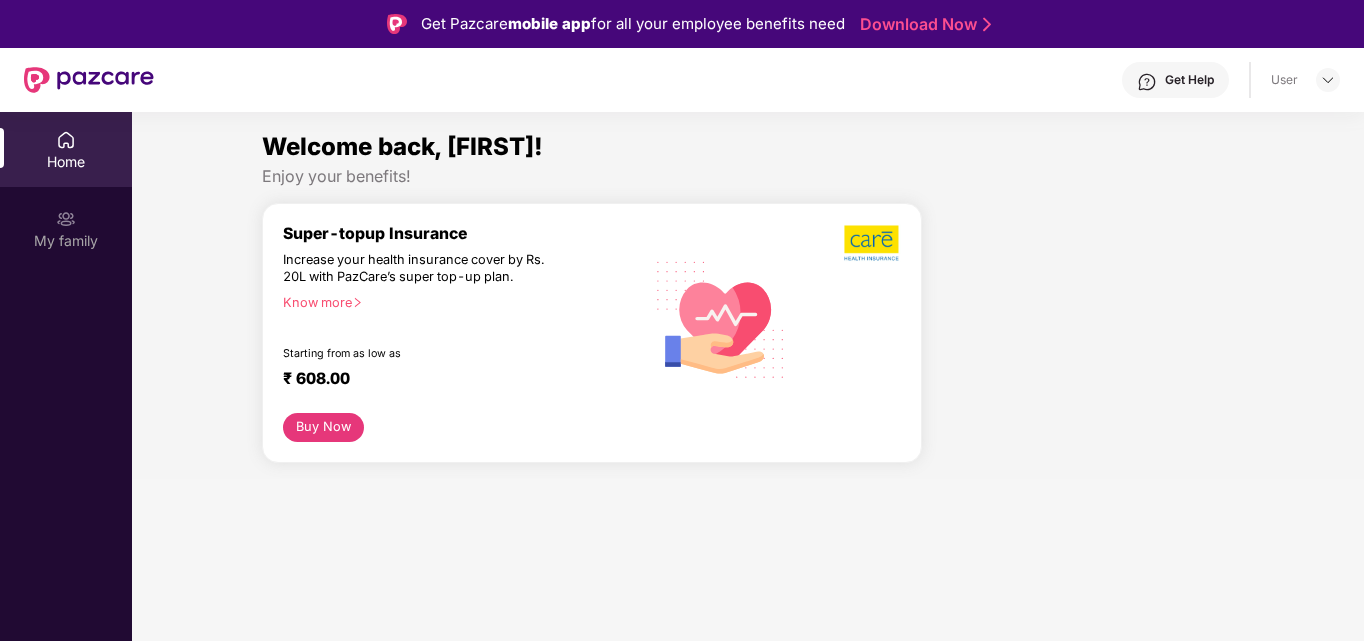 scroll, scrollTop: 0, scrollLeft: 0, axis: both 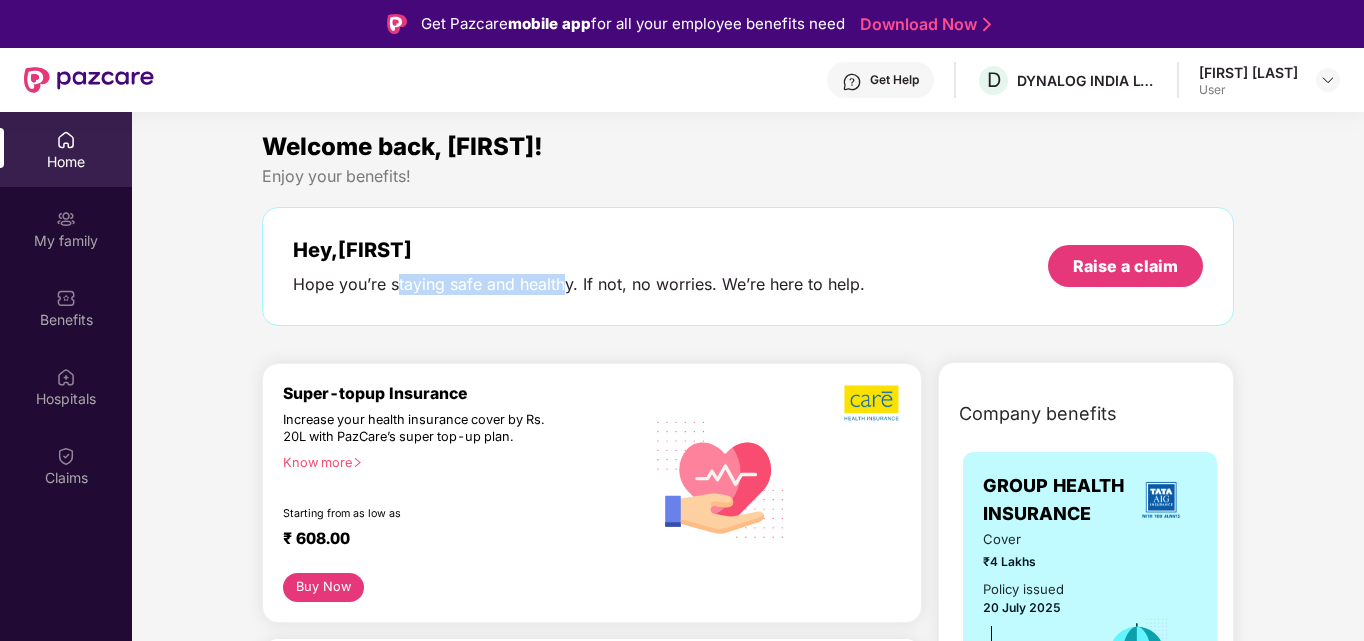 drag, startPoint x: 398, startPoint y: 287, endPoint x: 566, endPoint y: 291, distance: 168.0476 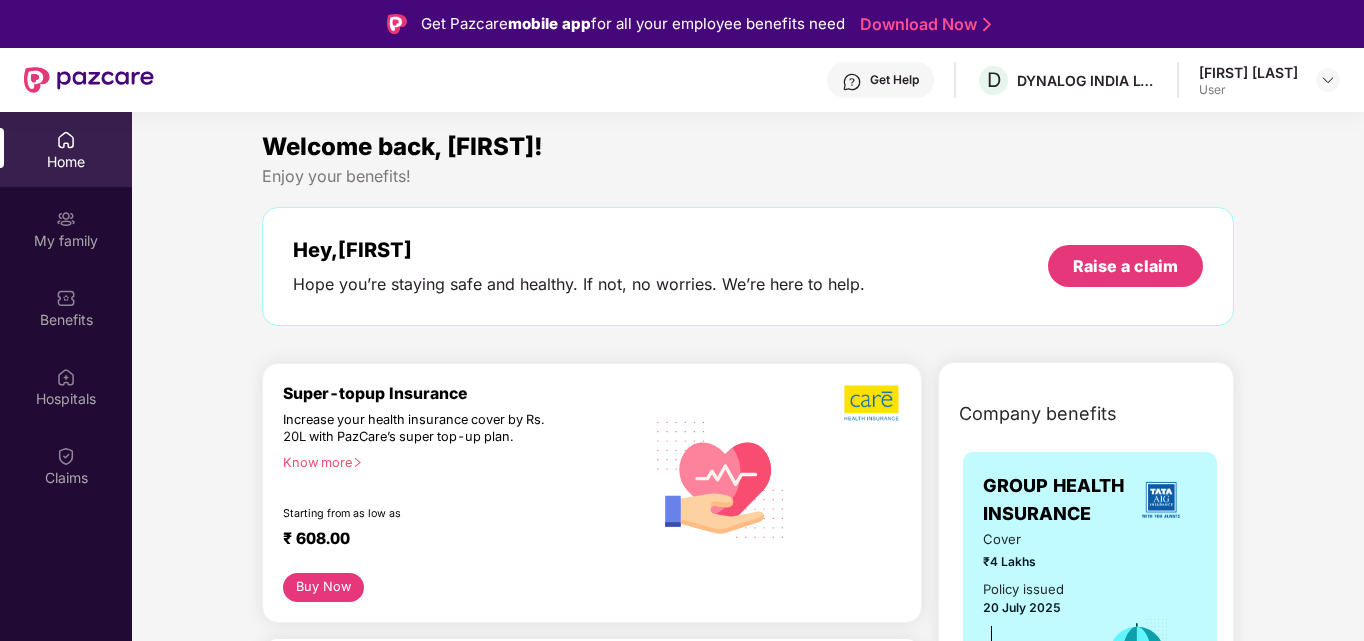click on "Hey, [FIRST] Hope you’re staying safe and healthy. If not, no worries. We’re here to help. Raise a claim" at bounding box center [748, 266] 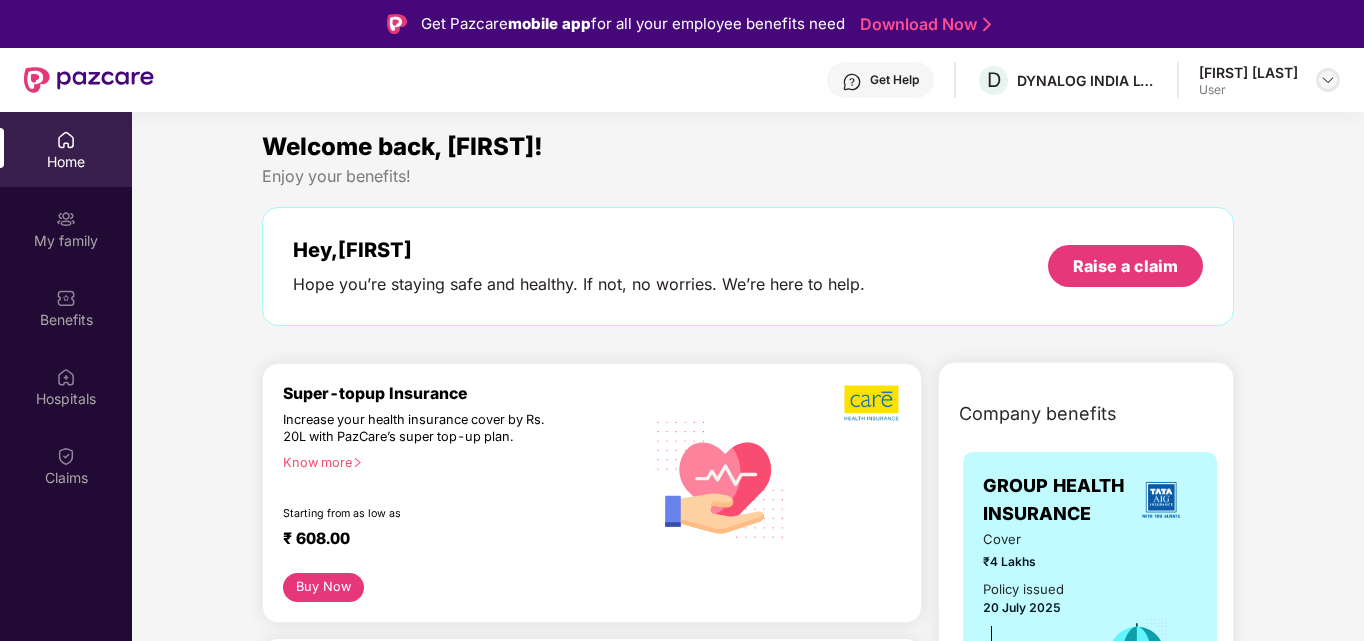 click at bounding box center [1328, 80] 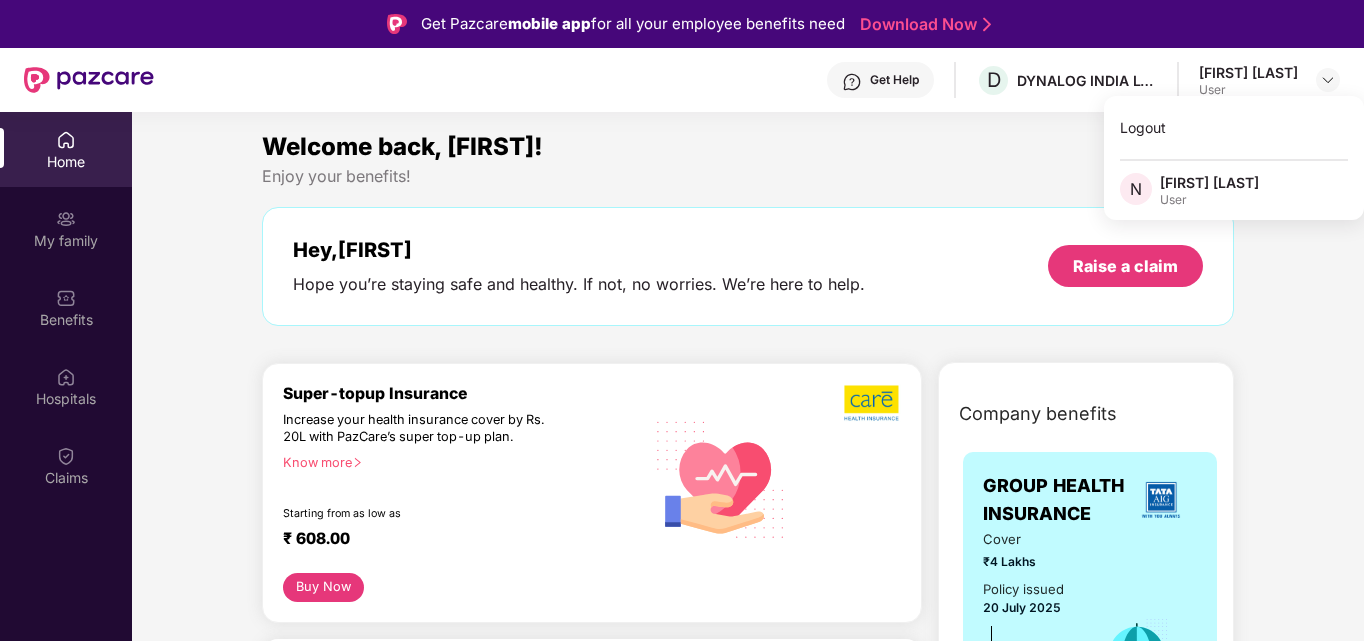 click on "Welcome back, [FIRST]!" at bounding box center (748, 147) 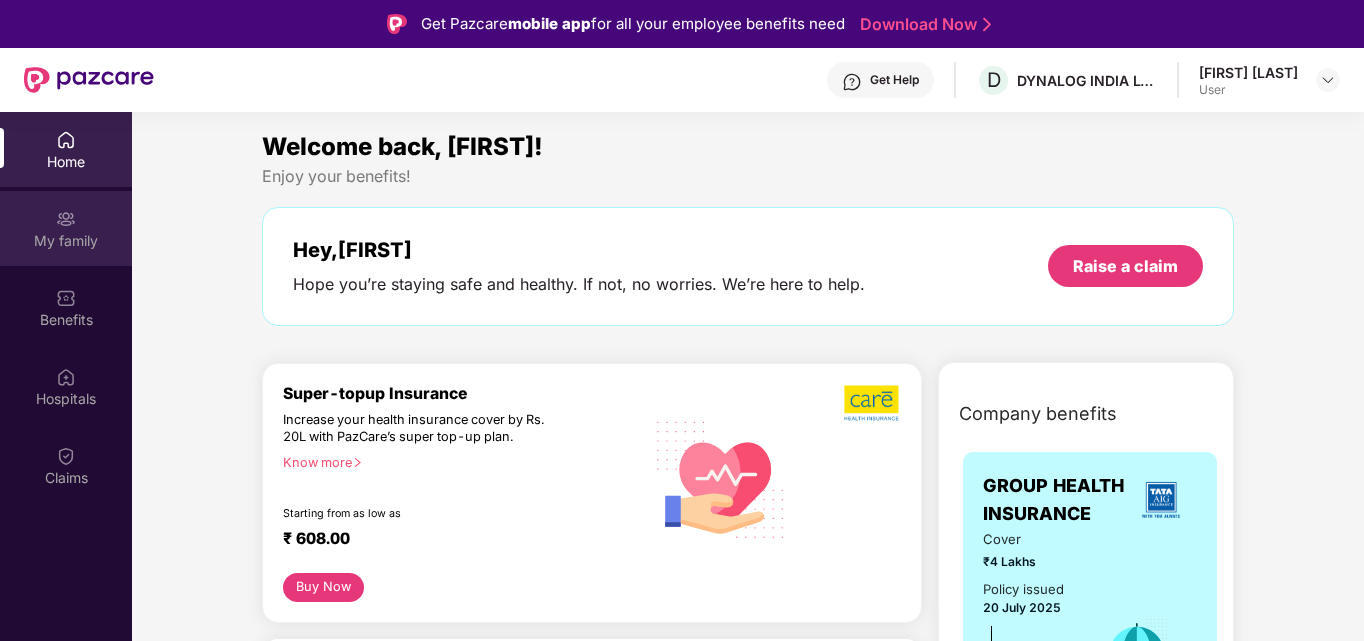 click on "My family" at bounding box center (66, 241) 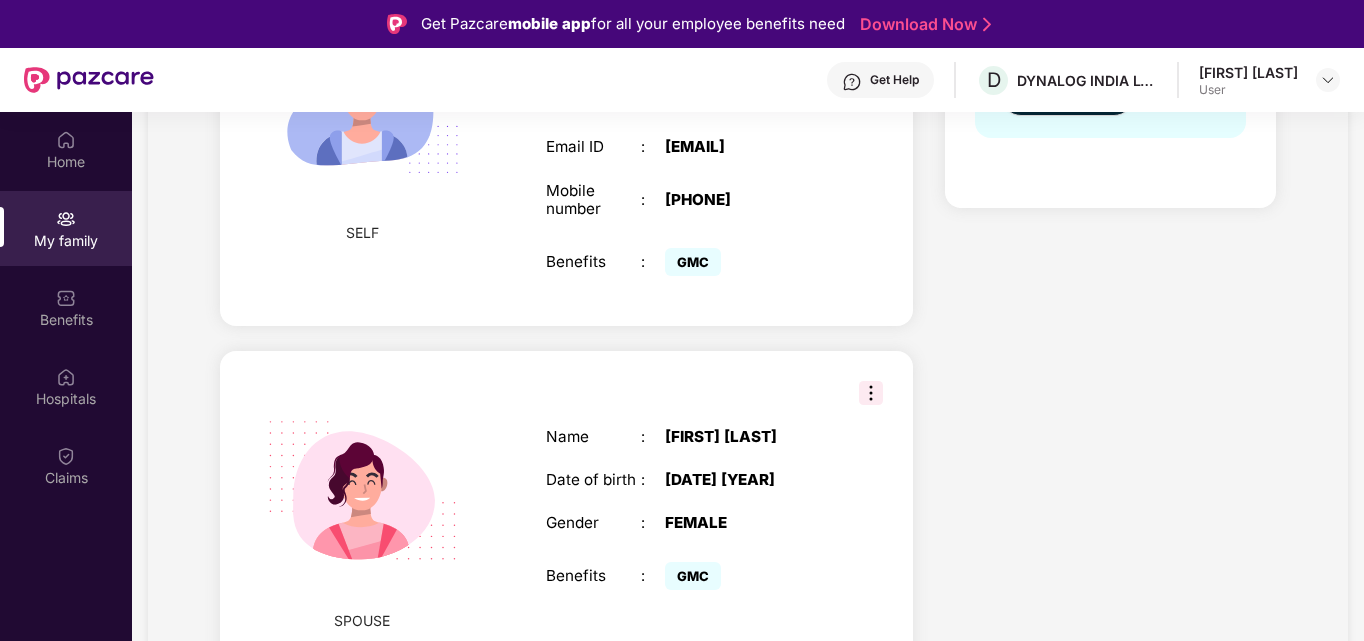 scroll, scrollTop: 544, scrollLeft: 0, axis: vertical 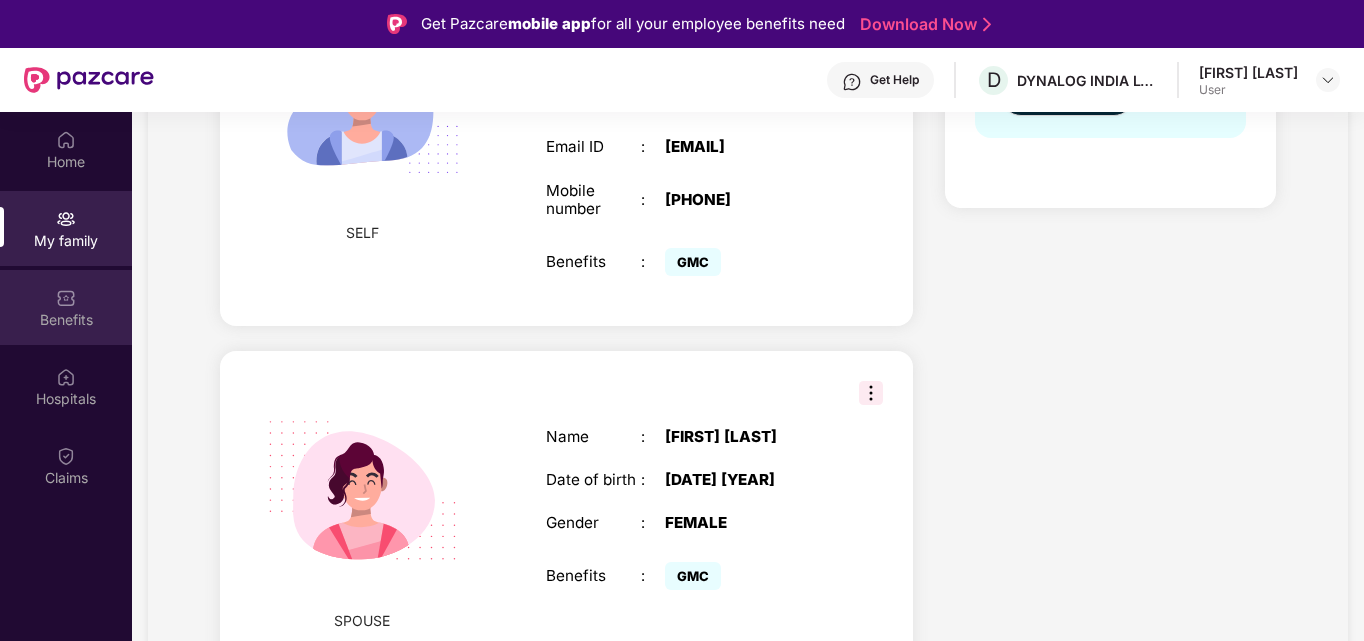 click on "Benefits" at bounding box center [66, 307] 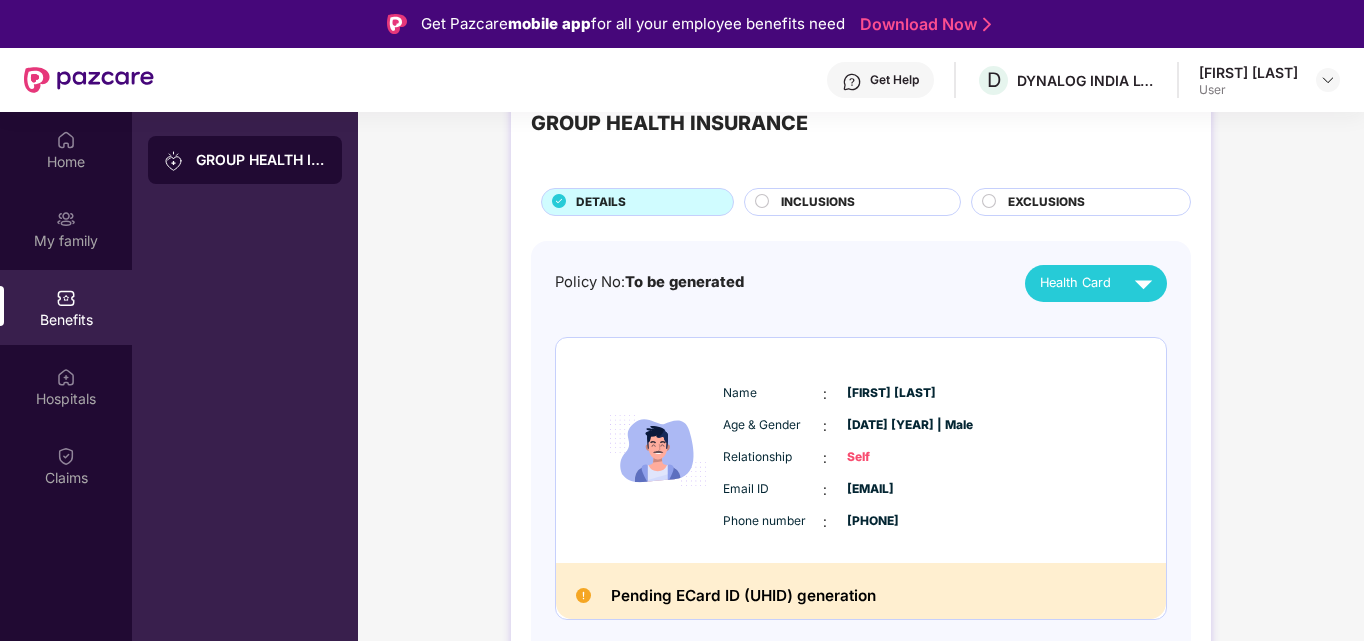 scroll, scrollTop: 100, scrollLeft: 0, axis: vertical 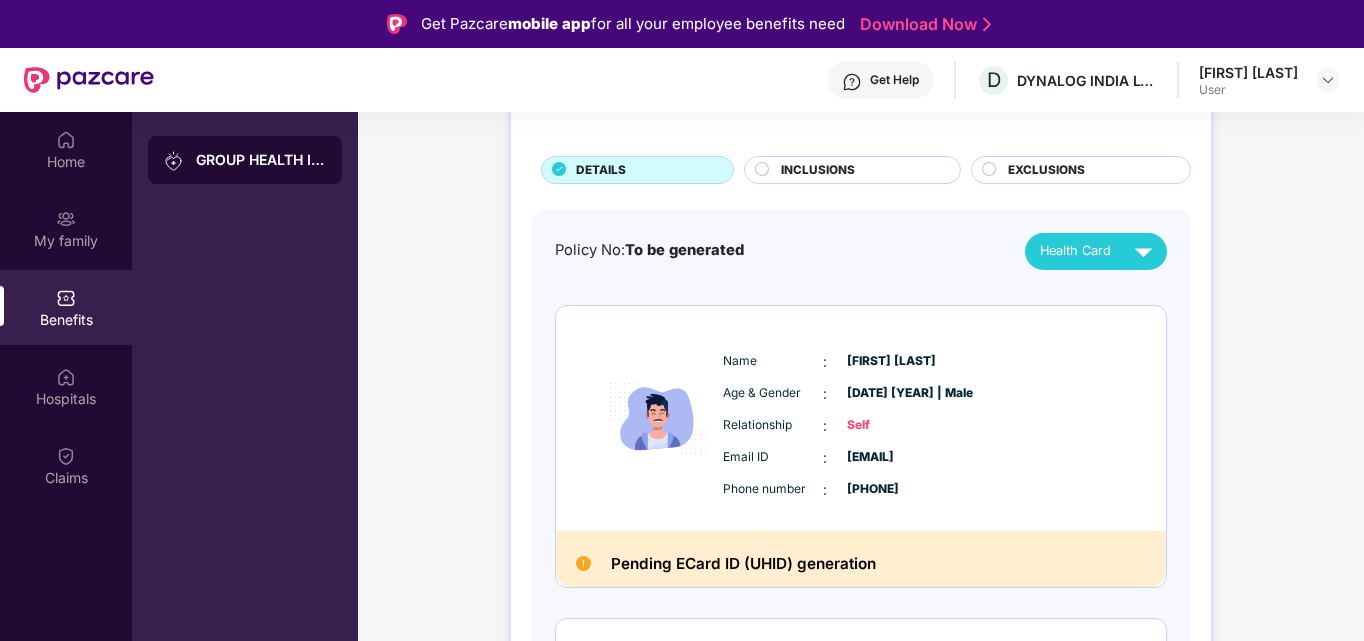 click on "Benefits" at bounding box center [66, 307] 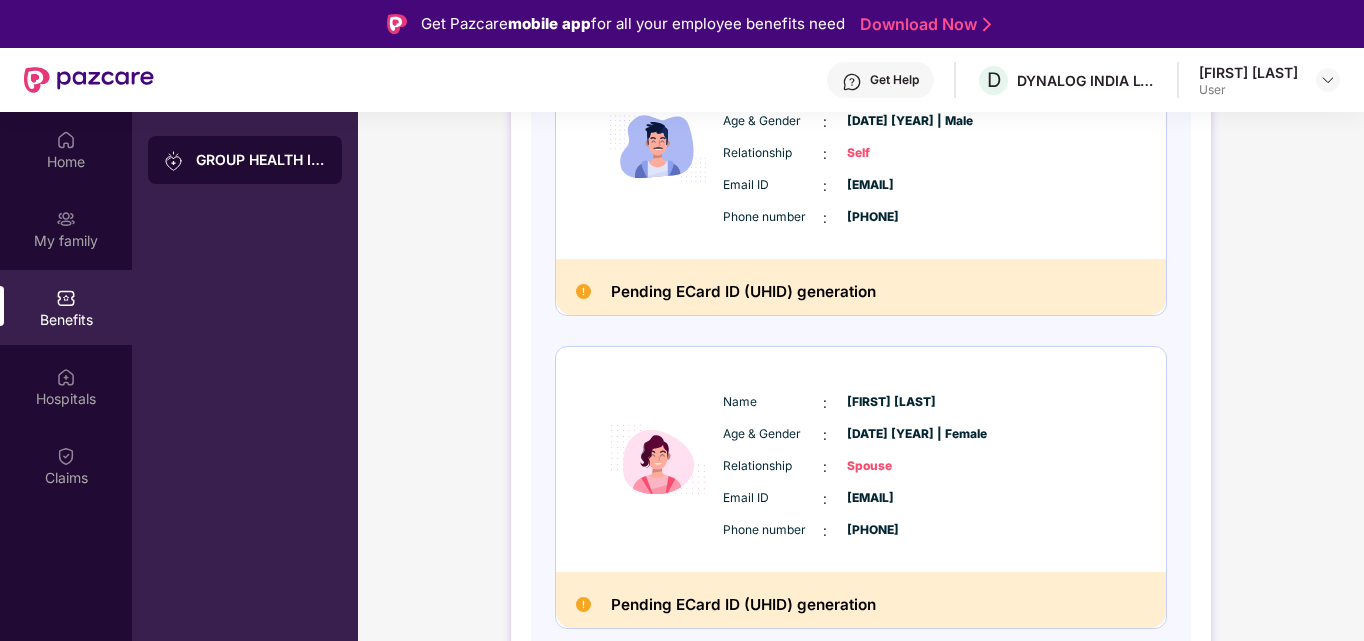 scroll, scrollTop: 0, scrollLeft: 0, axis: both 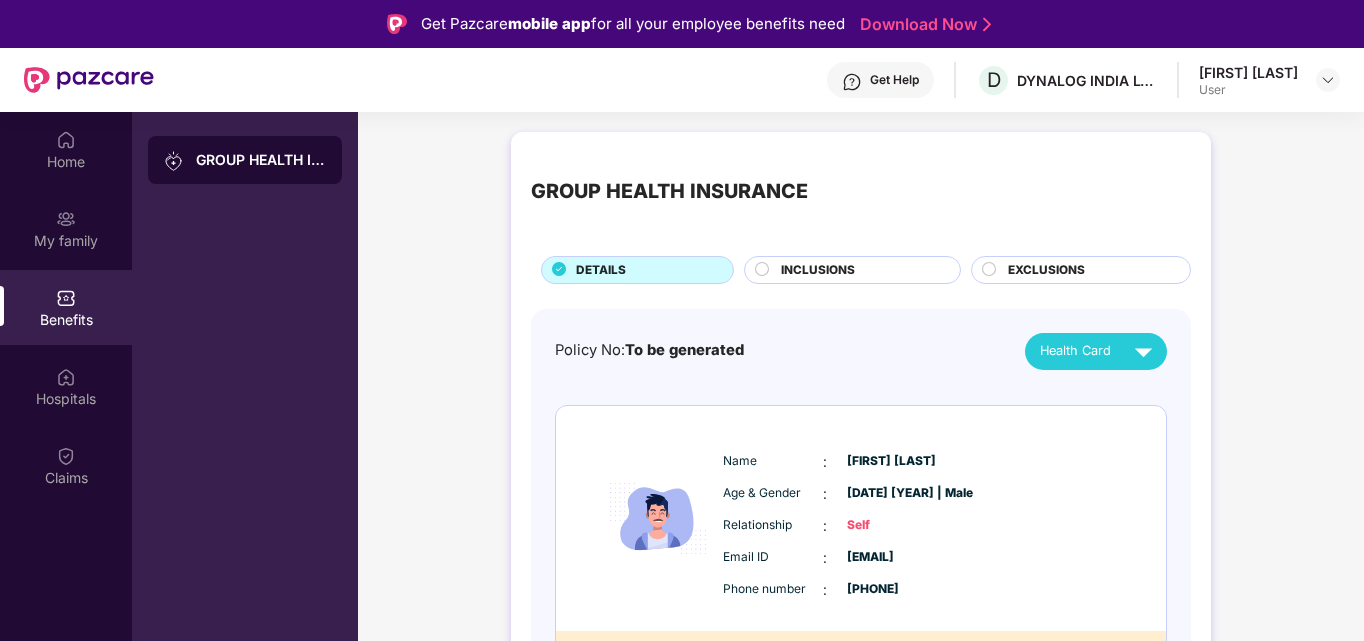 click on "INCLUSIONS" at bounding box center [818, 270] 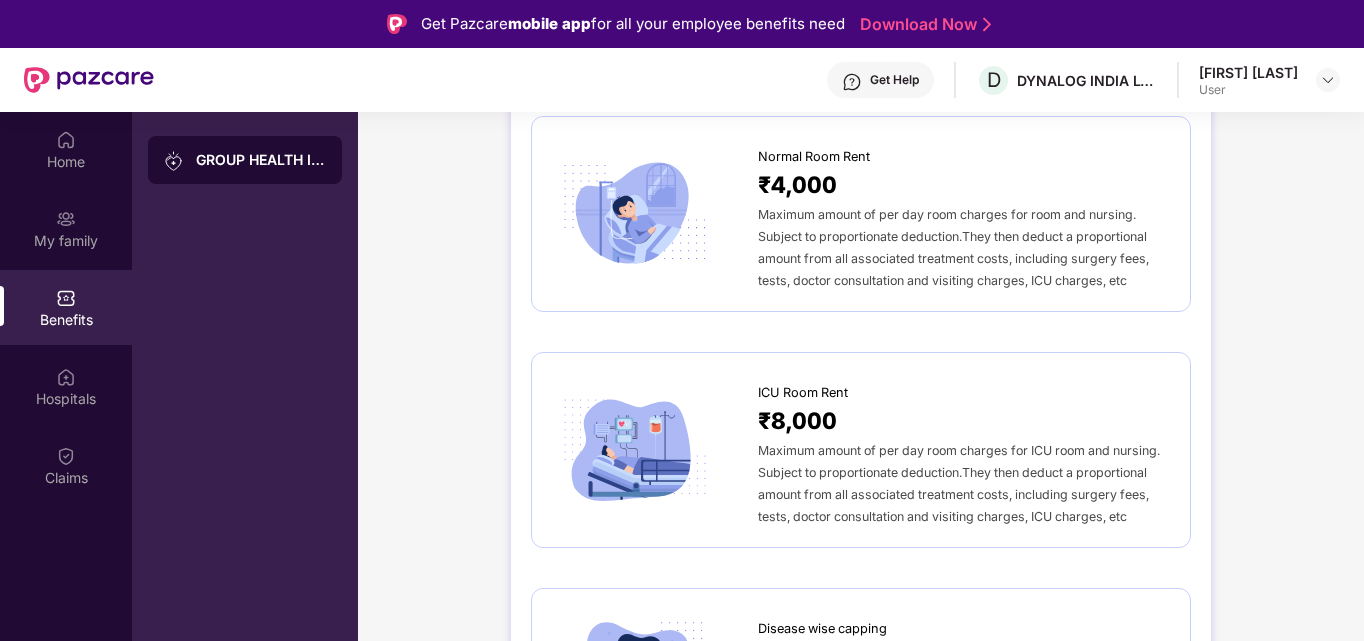 scroll, scrollTop: 0, scrollLeft: 0, axis: both 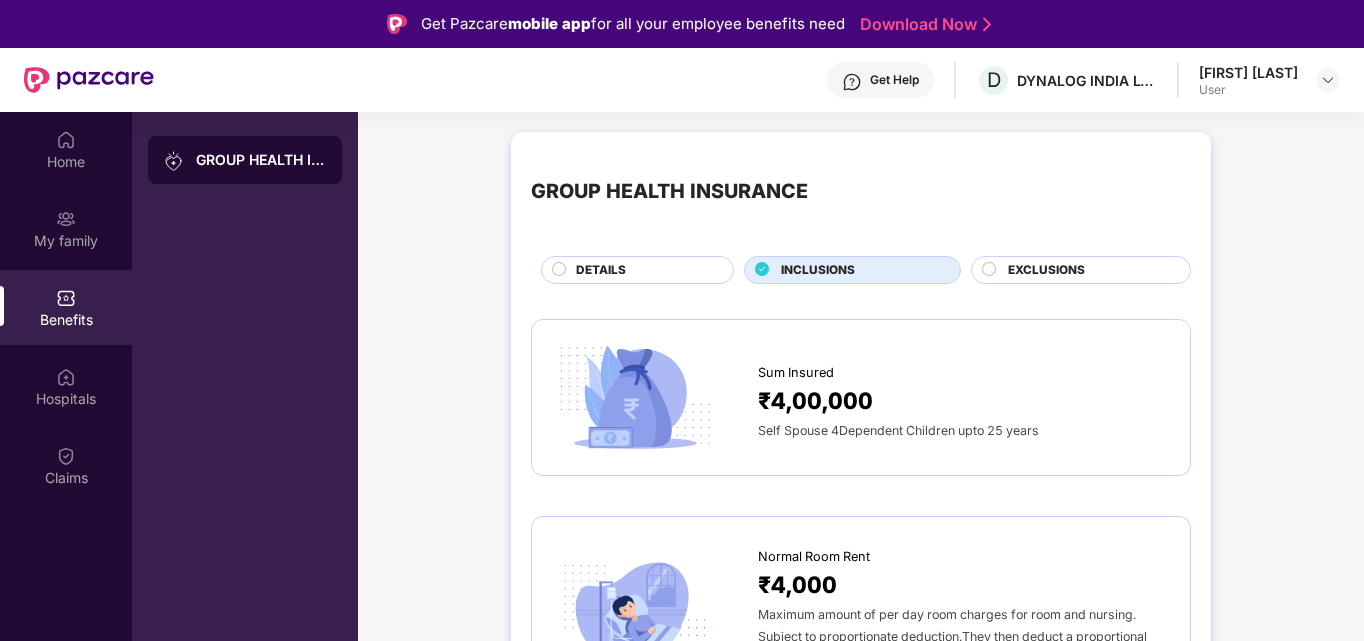 click on "EXCLUSIONS" at bounding box center (1046, 270) 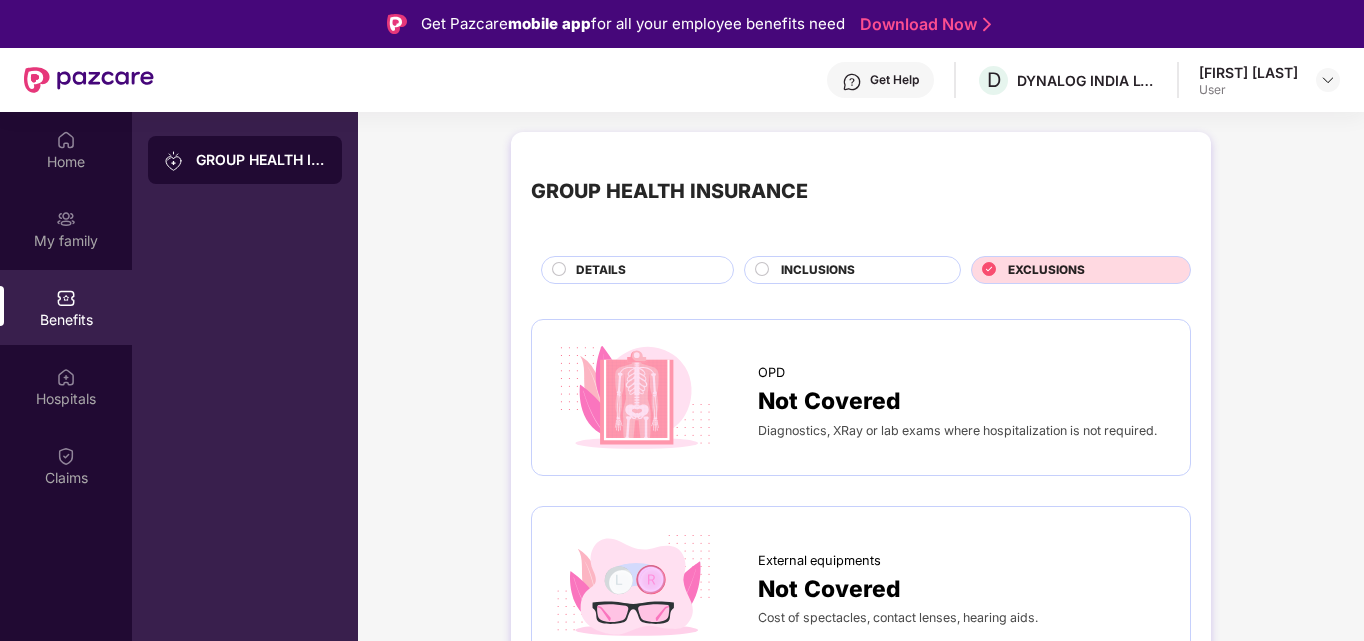 click on "INCLUSIONS" at bounding box center [860, 272] 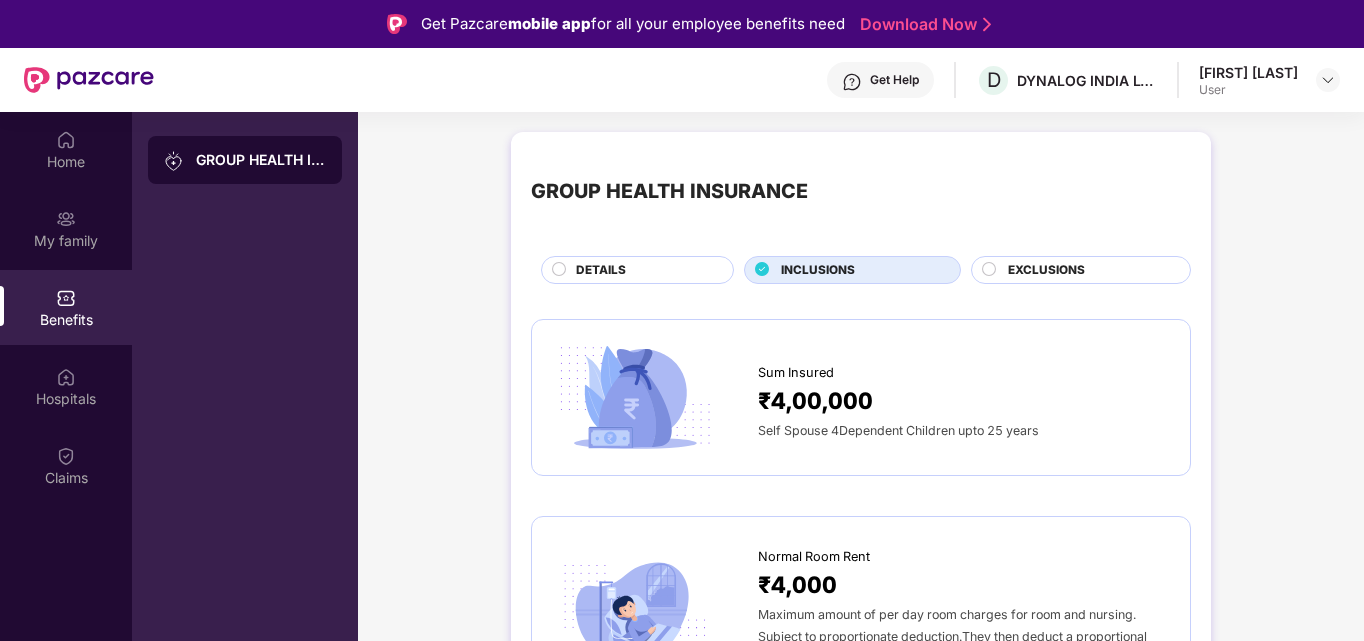 click on "DETAILS" at bounding box center [644, 272] 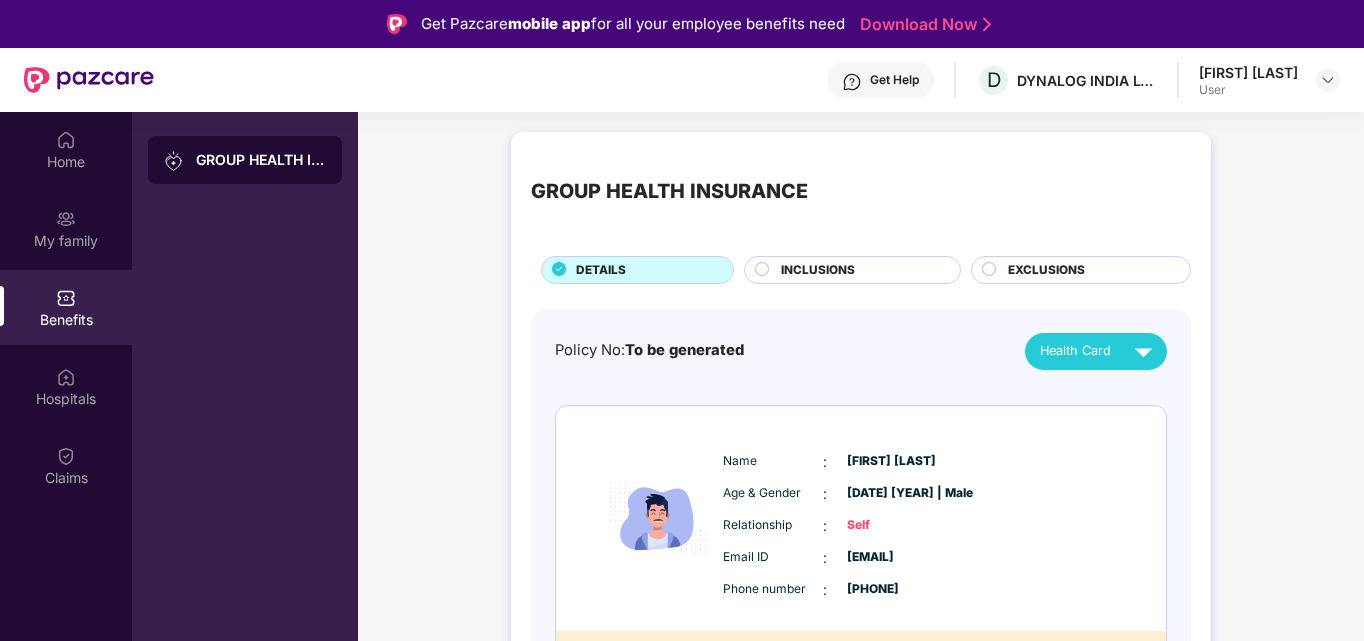 click at bounding box center [559, 272] 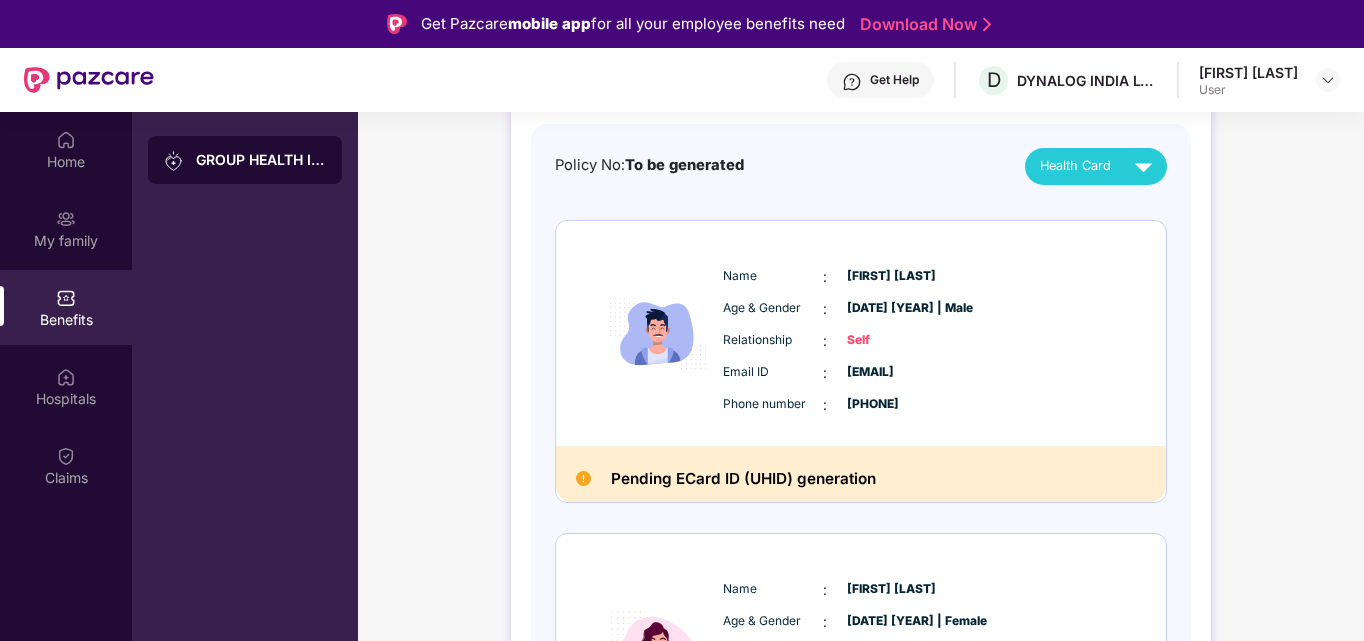 scroll, scrollTop: 200, scrollLeft: 0, axis: vertical 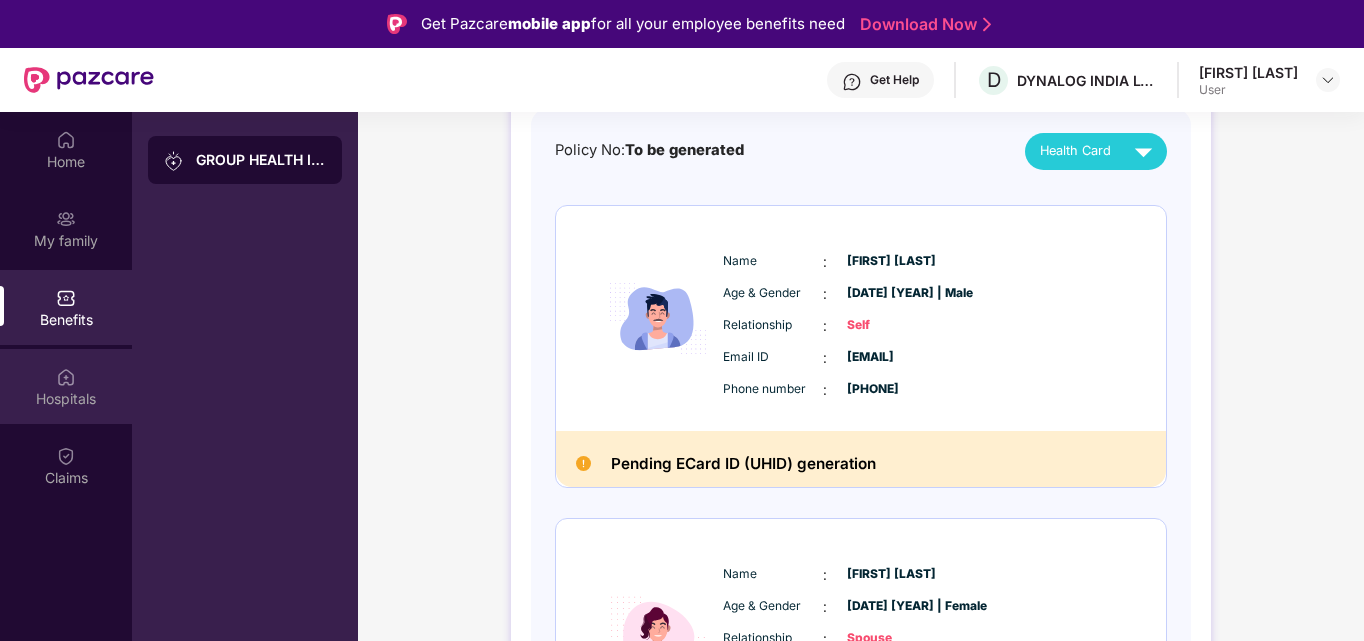 click on "Hospitals" at bounding box center [66, 399] 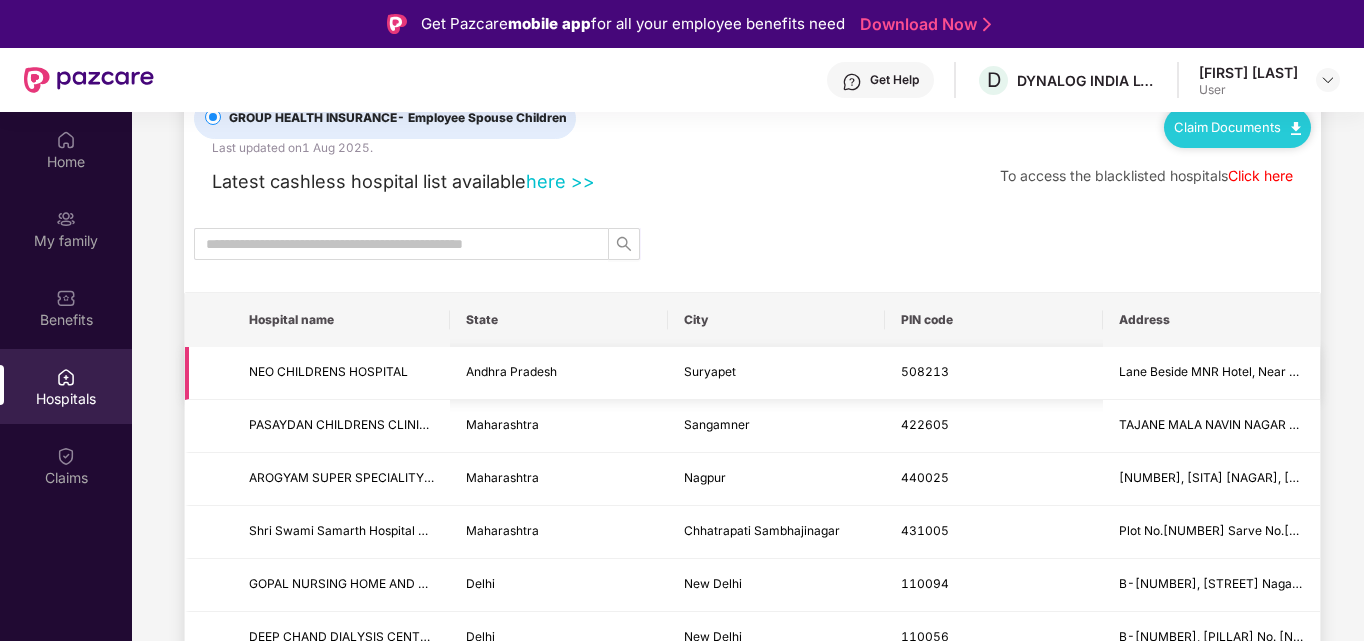 scroll, scrollTop: 100, scrollLeft: 0, axis: vertical 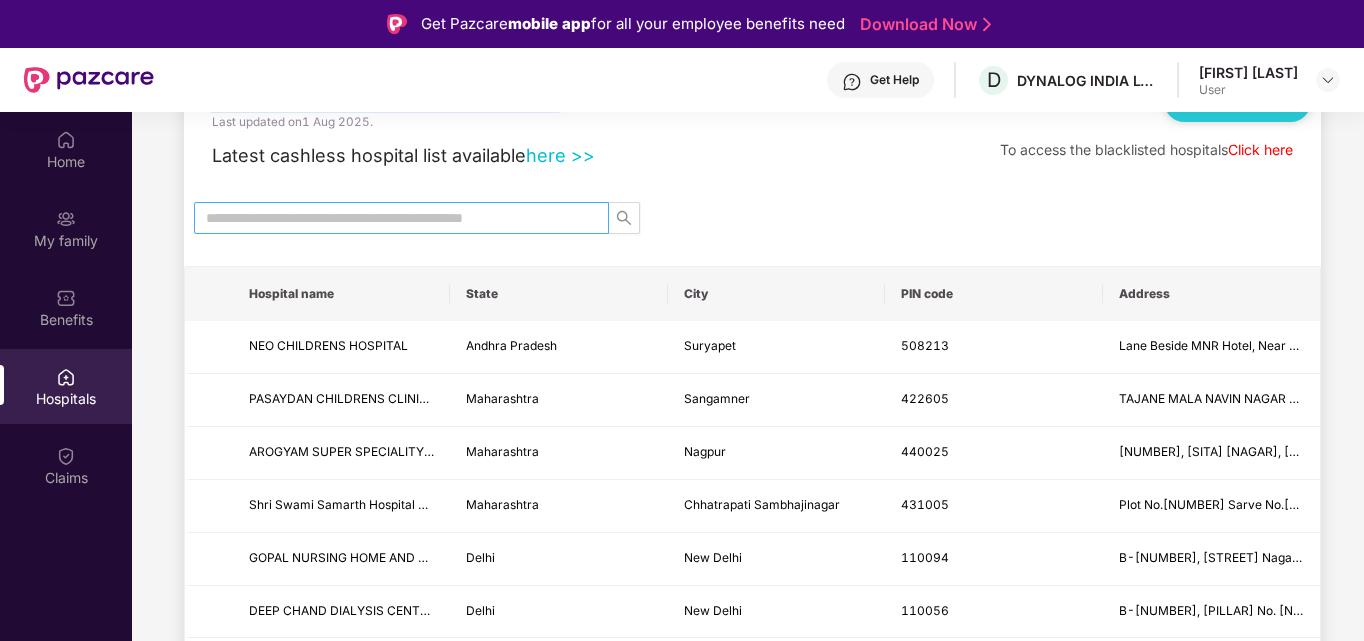 click at bounding box center (393, 218) 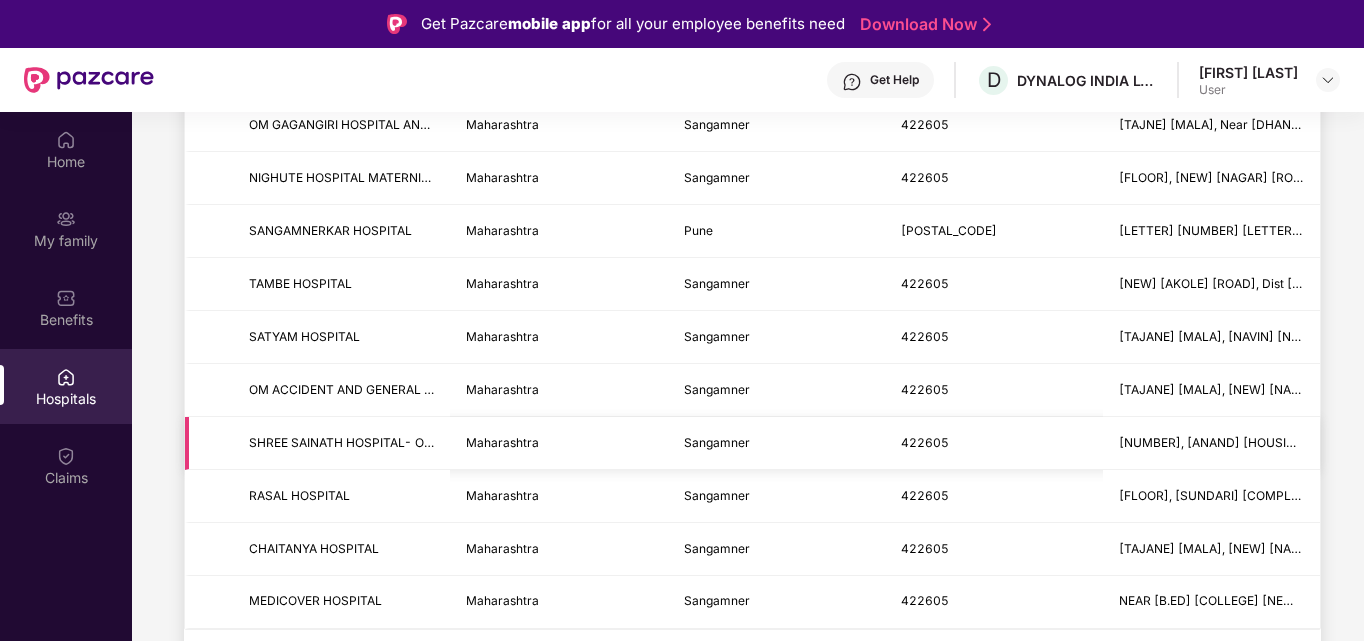 scroll, scrollTop: 801, scrollLeft: 0, axis: vertical 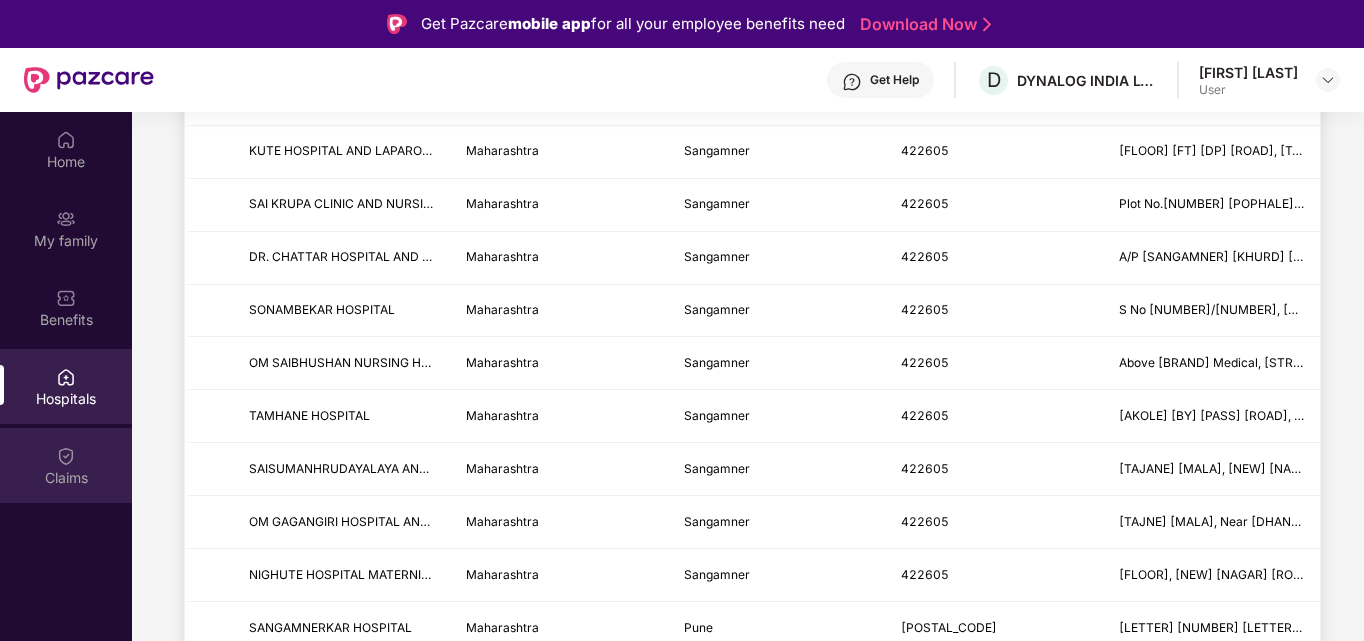 type on "*********" 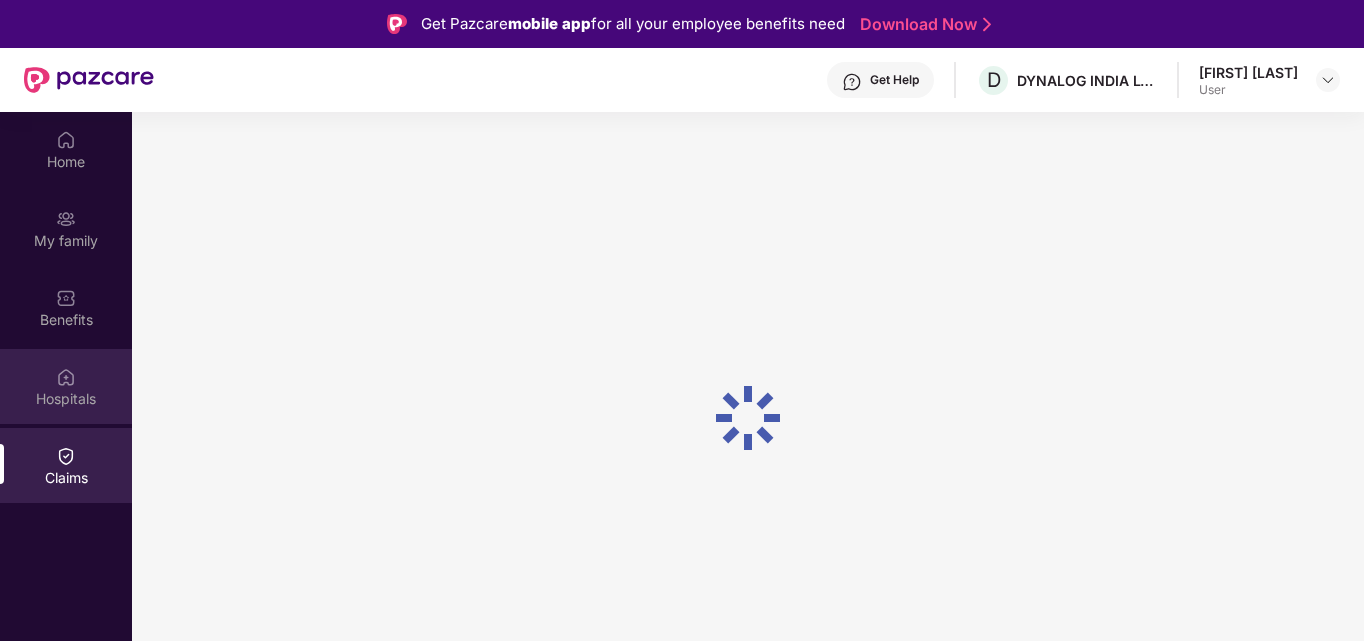 scroll, scrollTop: 0, scrollLeft: 0, axis: both 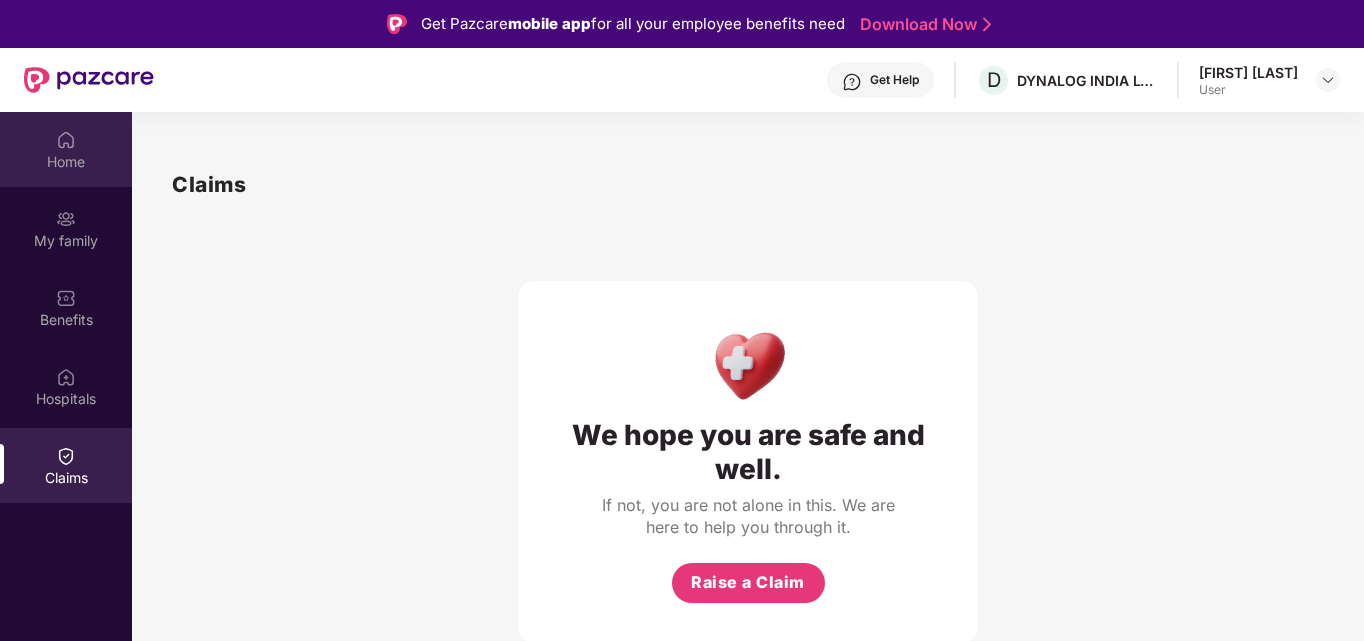 click on "Home" at bounding box center (66, 149) 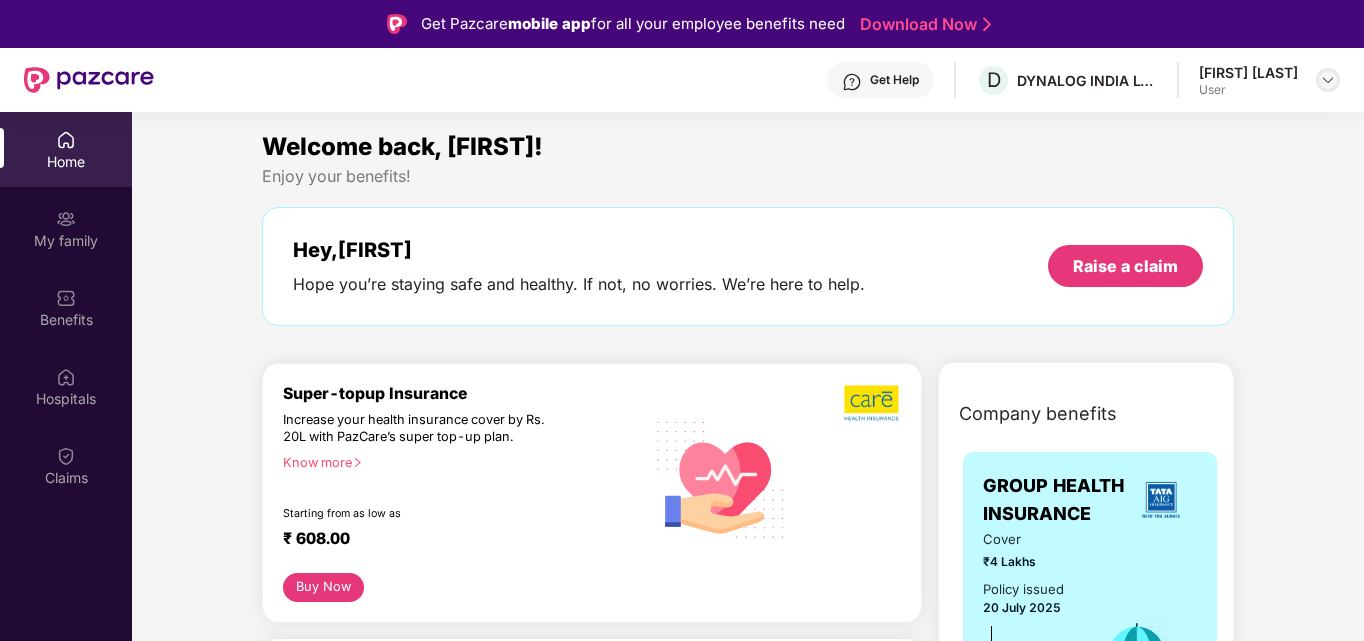 drag, startPoint x: 1322, startPoint y: 83, endPoint x: 1306, endPoint y: 99, distance: 22.627417 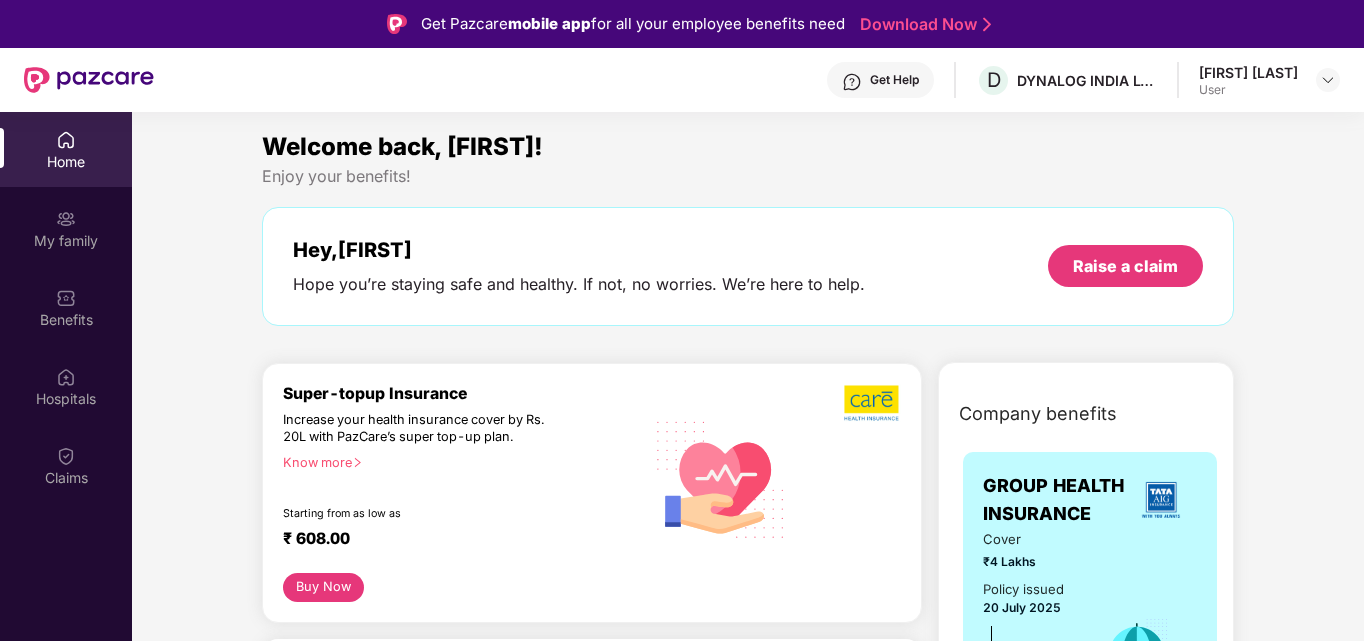 click at bounding box center [1328, 80] 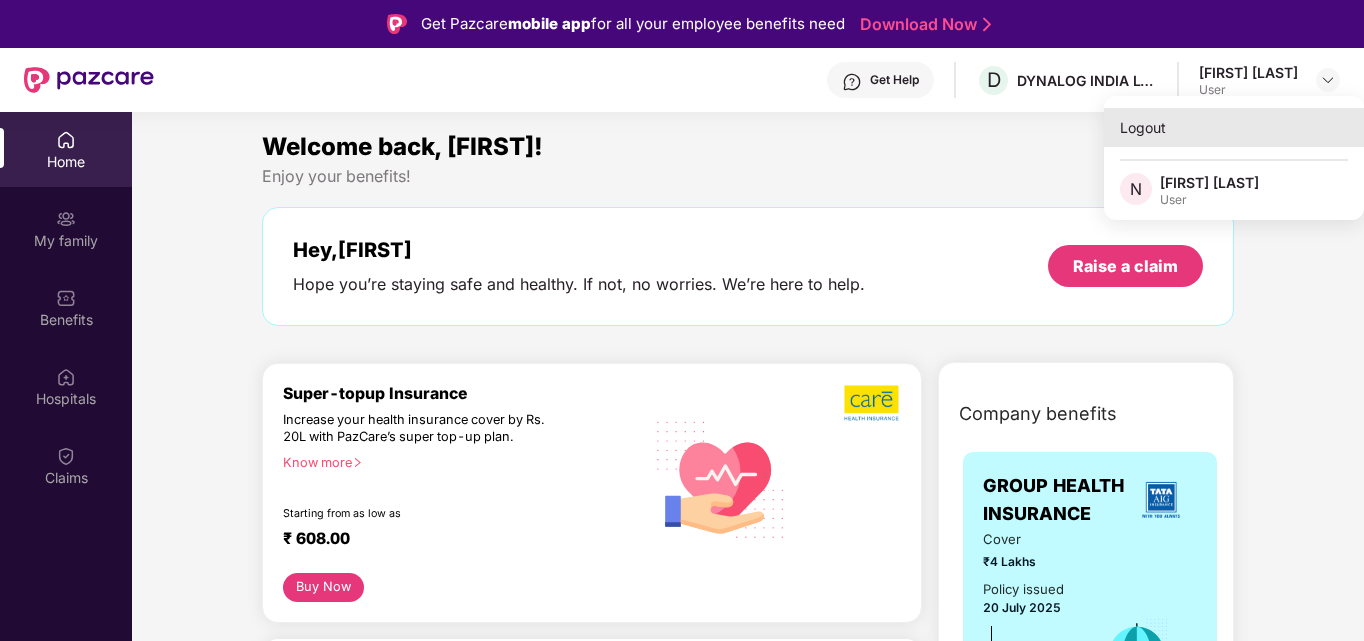 click on "Logout" at bounding box center (1234, 127) 